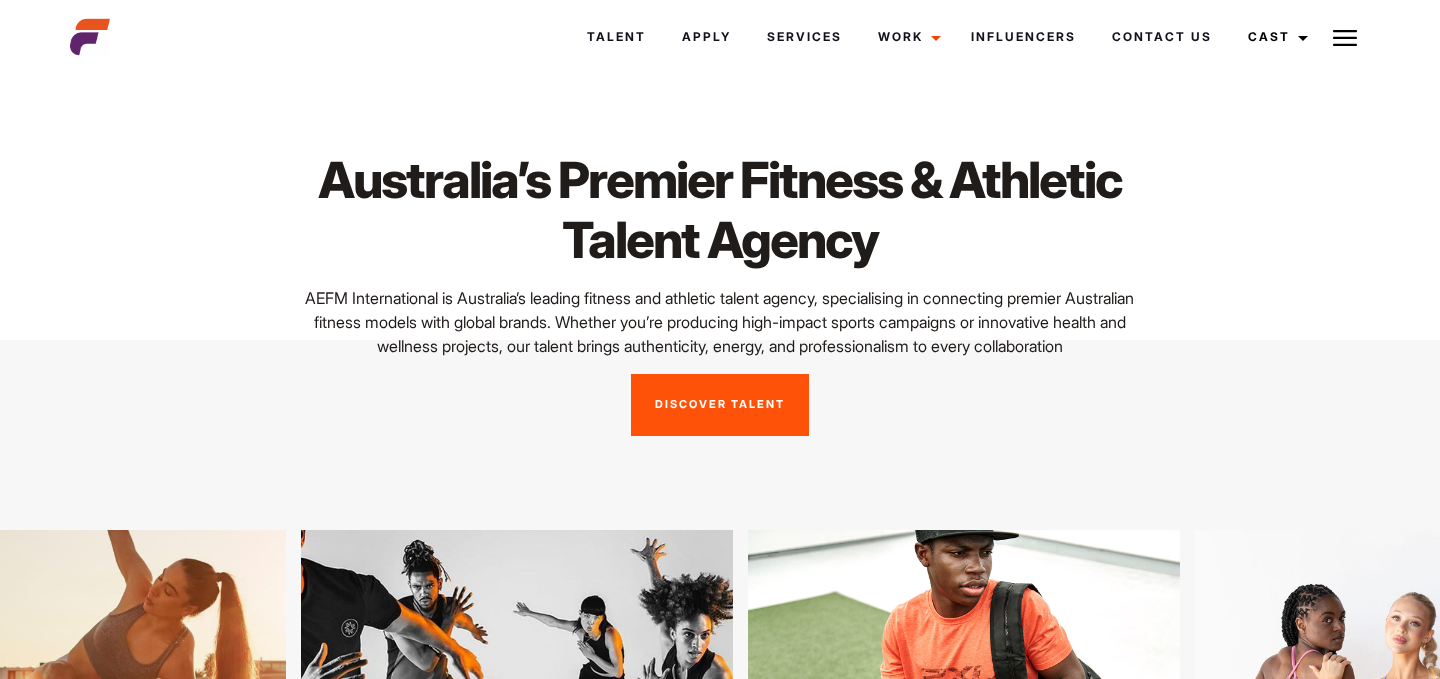 scroll, scrollTop: 0, scrollLeft: 0, axis: both 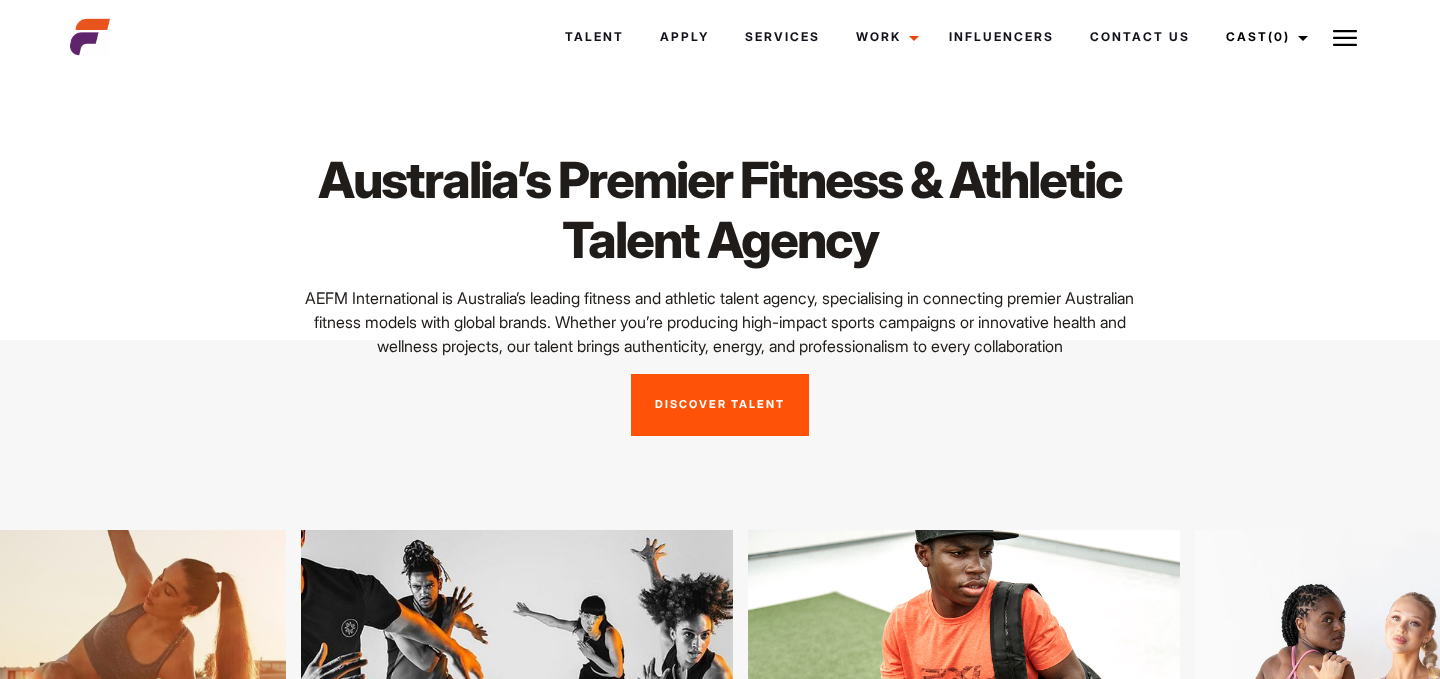 click on "Discover Talent" at bounding box center (720, 405) 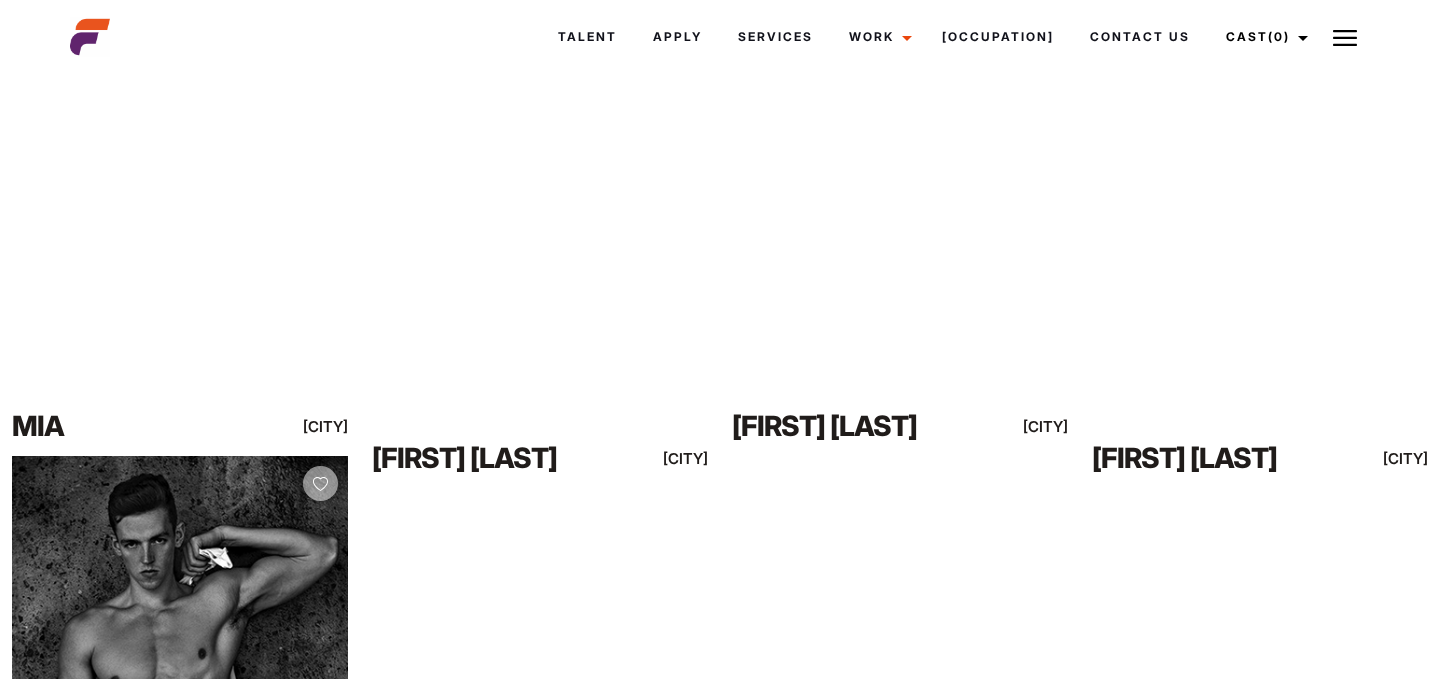 scroll, scrollTop: 13427, scrollLeft: 0, axis: vertical 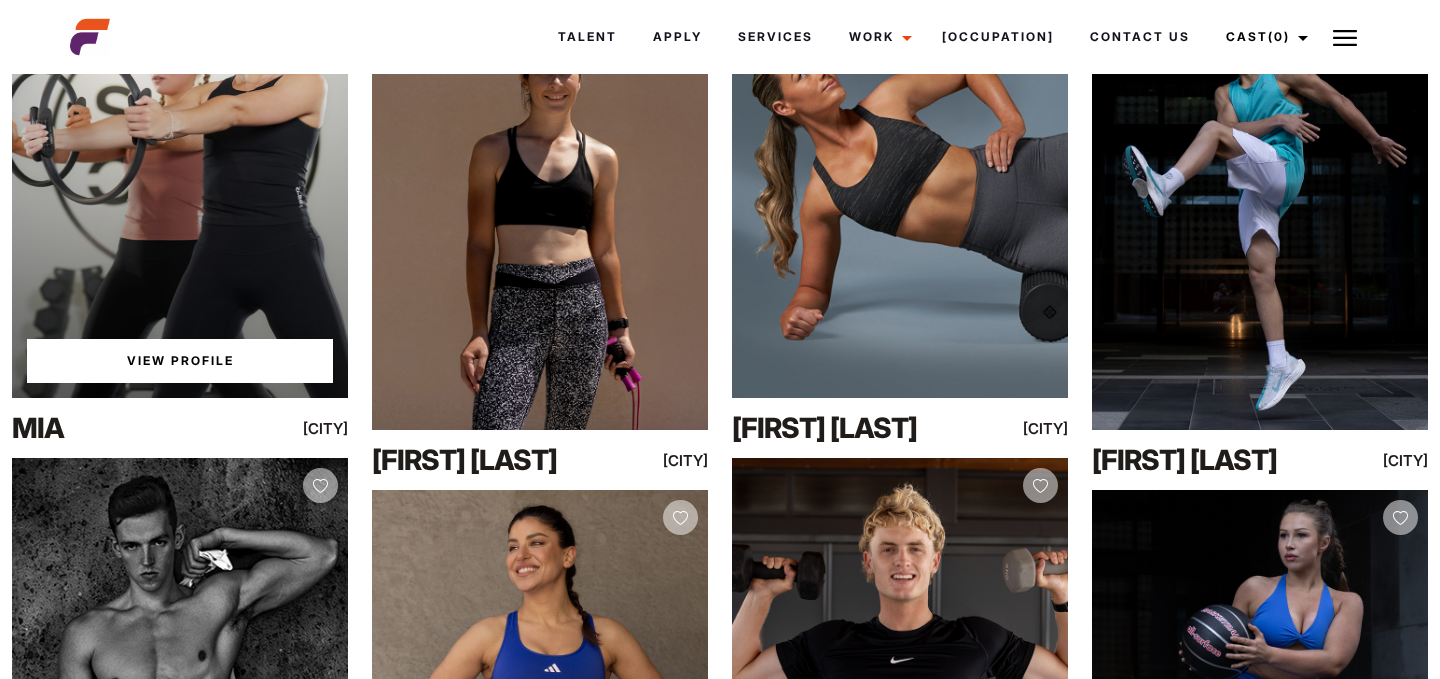 click on "View Profile" at bounding box center [180, 361] 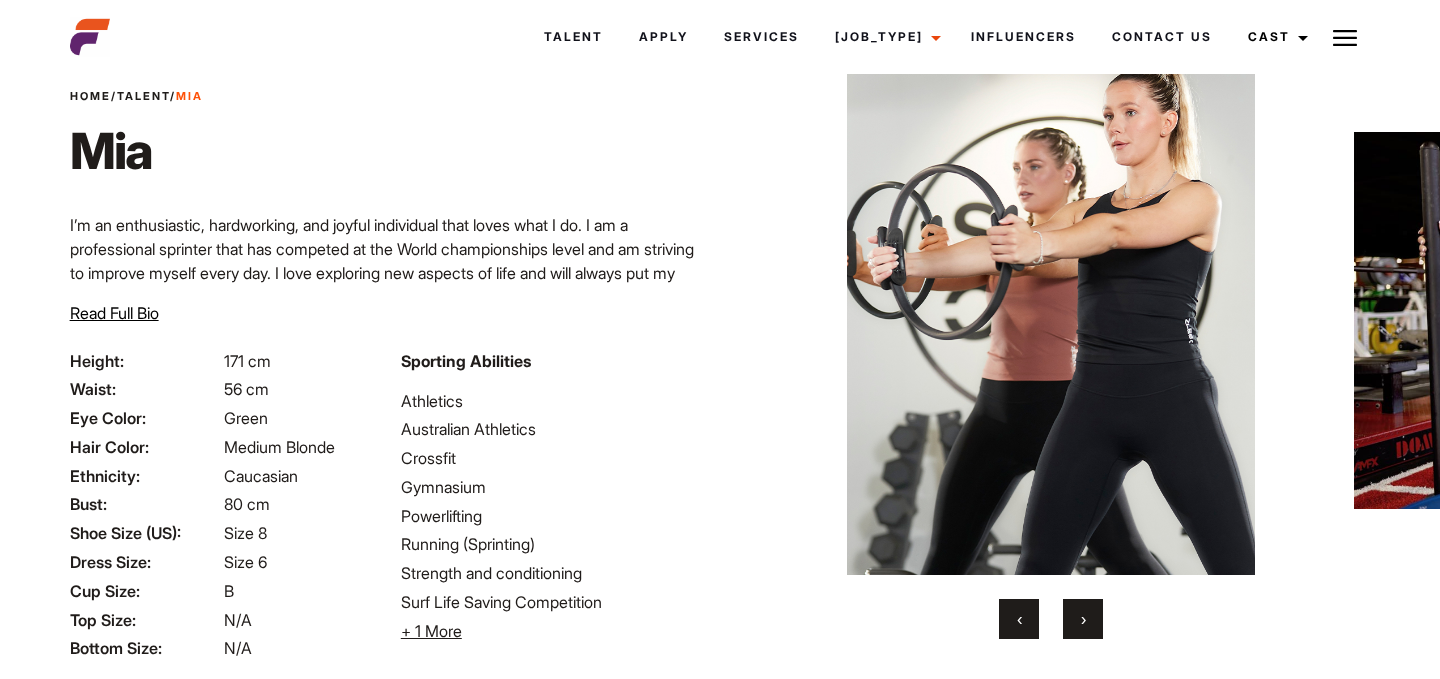 scroll, scrollTop: 76, scrollLeft: 0, axis: vertical 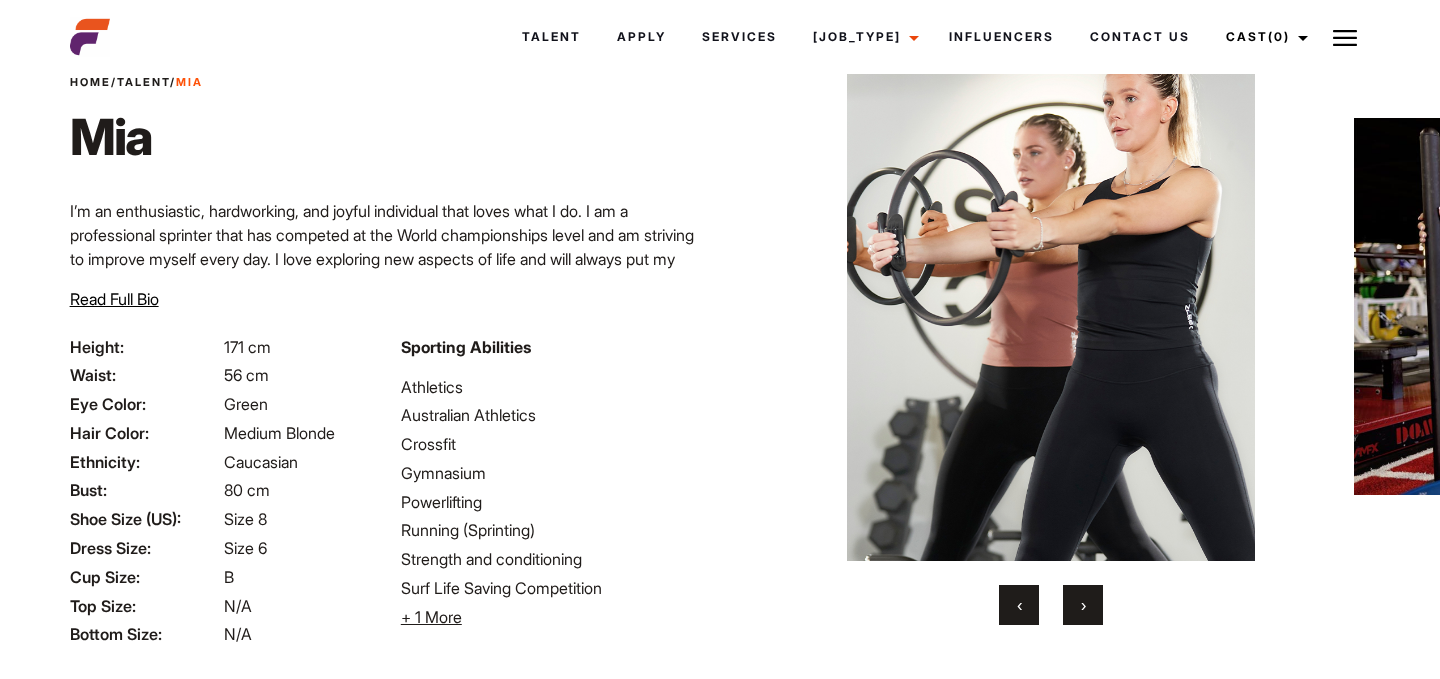 click on "›" at bounding box center [1083, 605] 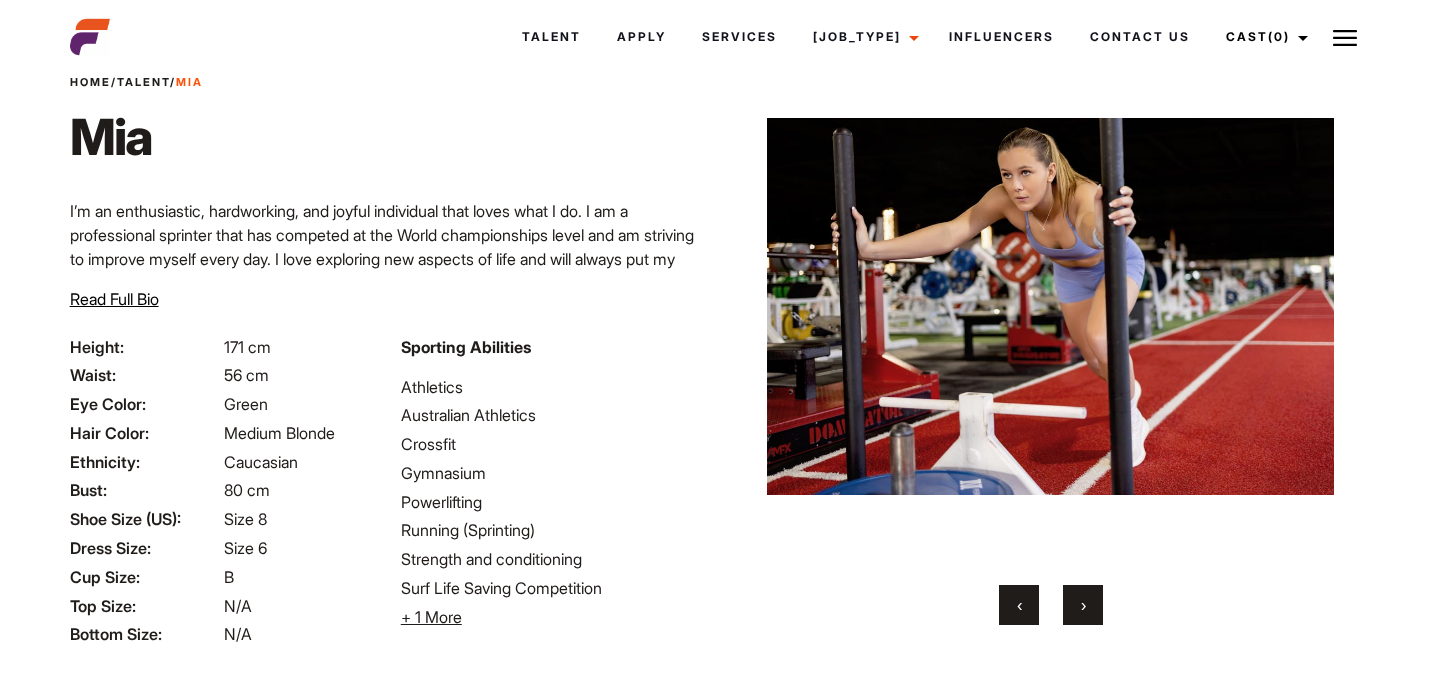 click on "›" at bounding box center [1083, 605] 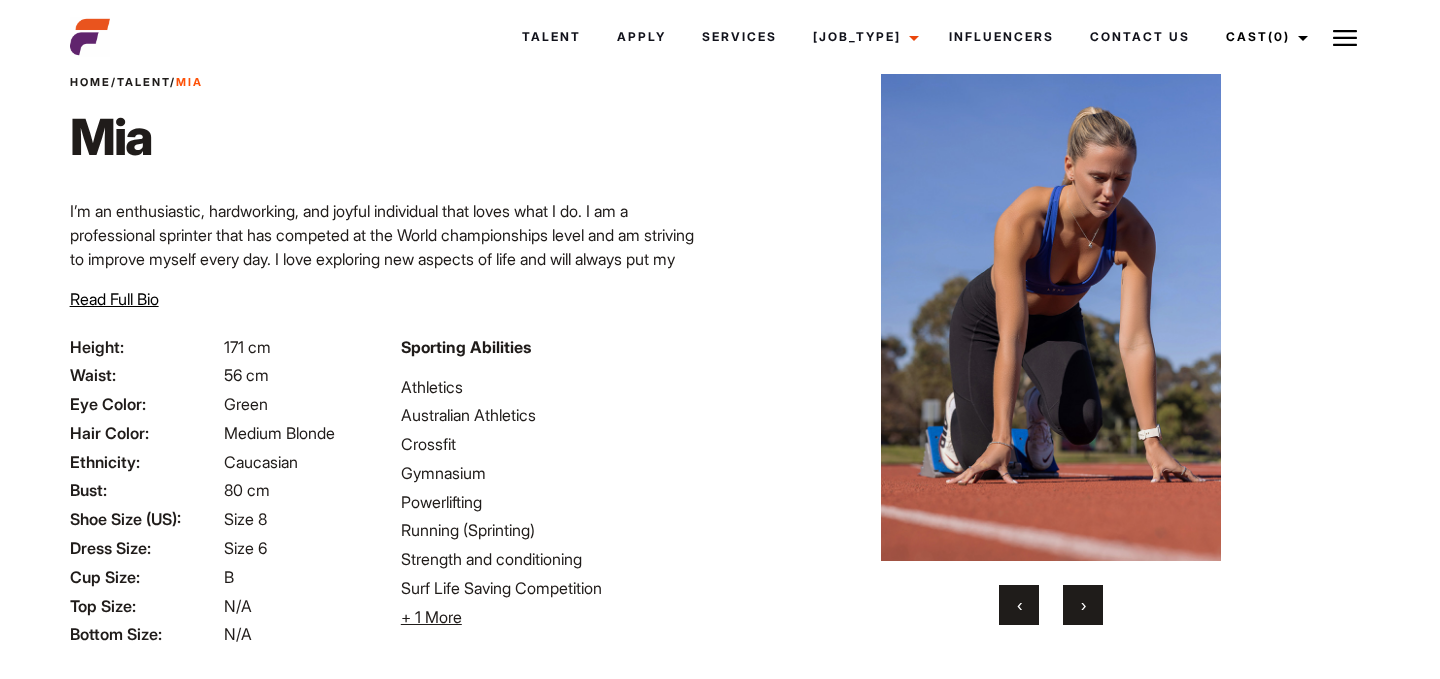 click on "›" at bounding box center [1083, 605] 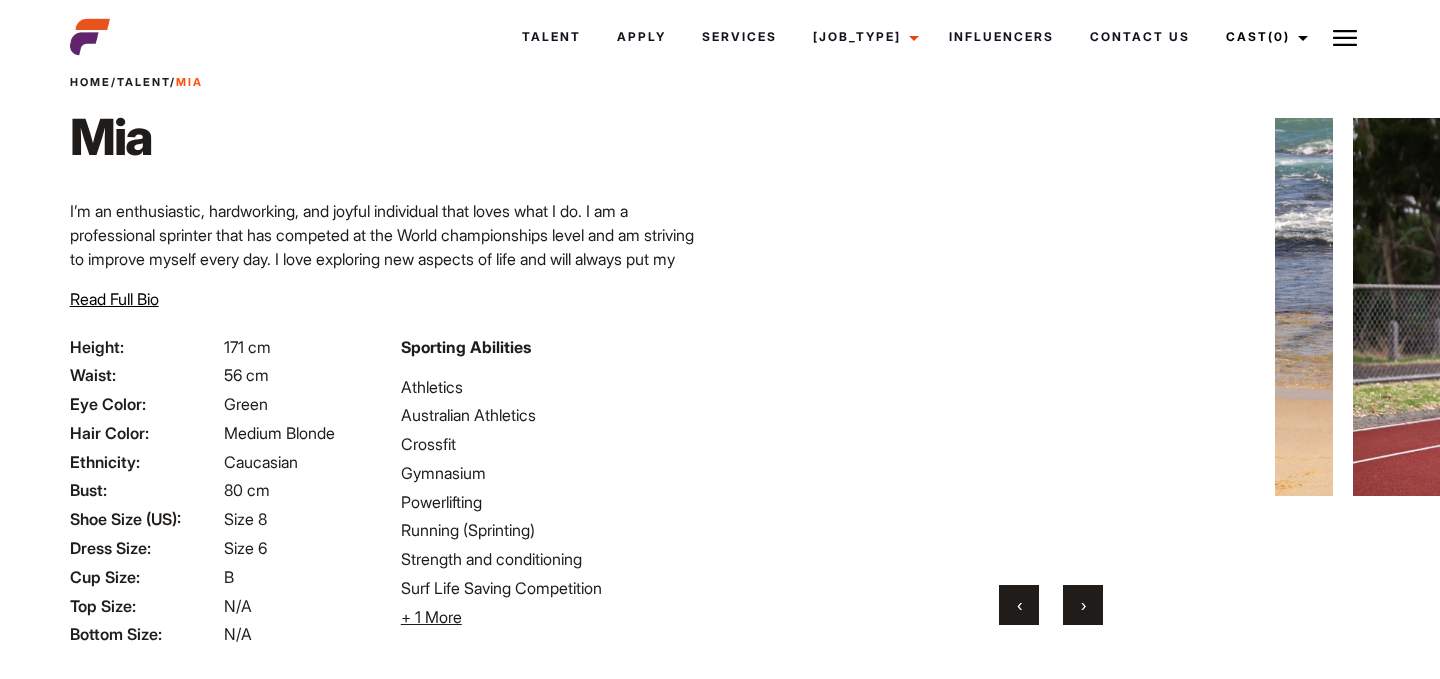 click on "›" at bounding box center [1083, 605] 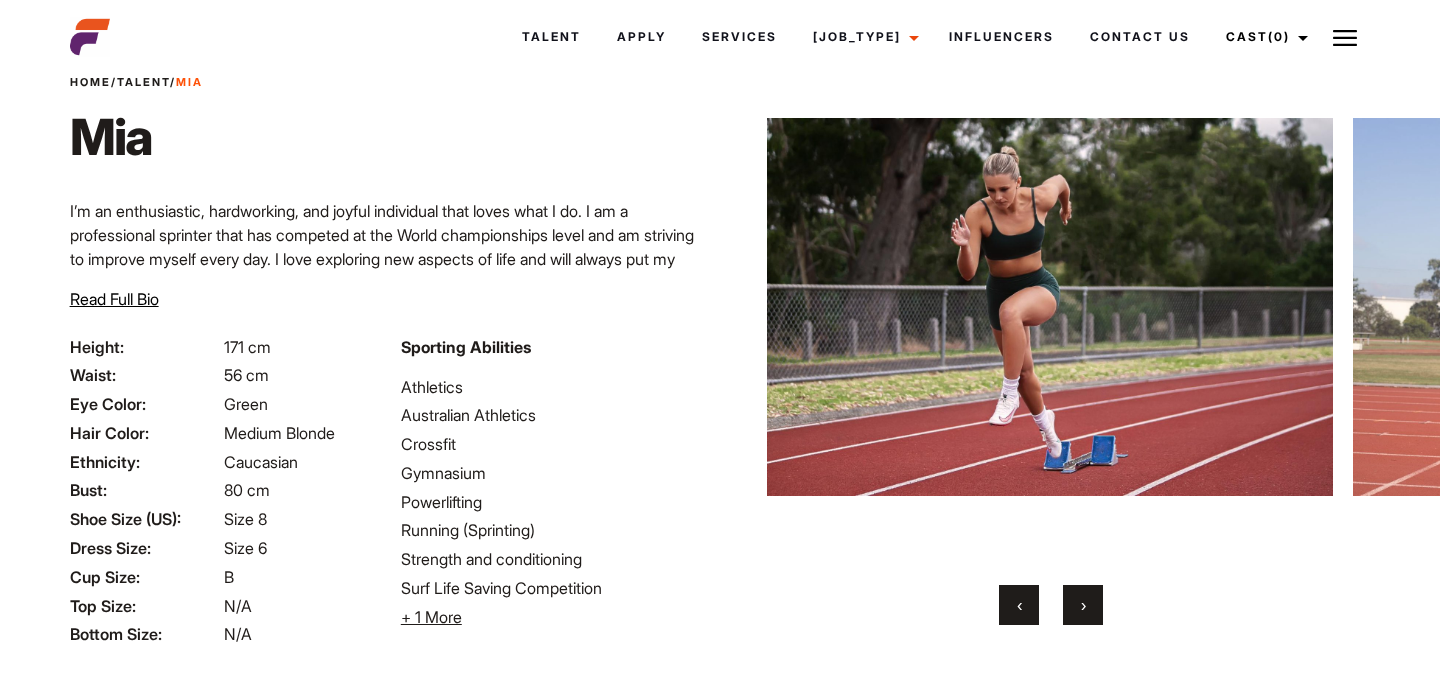 click on "›" at bounding box center (1083, 605) 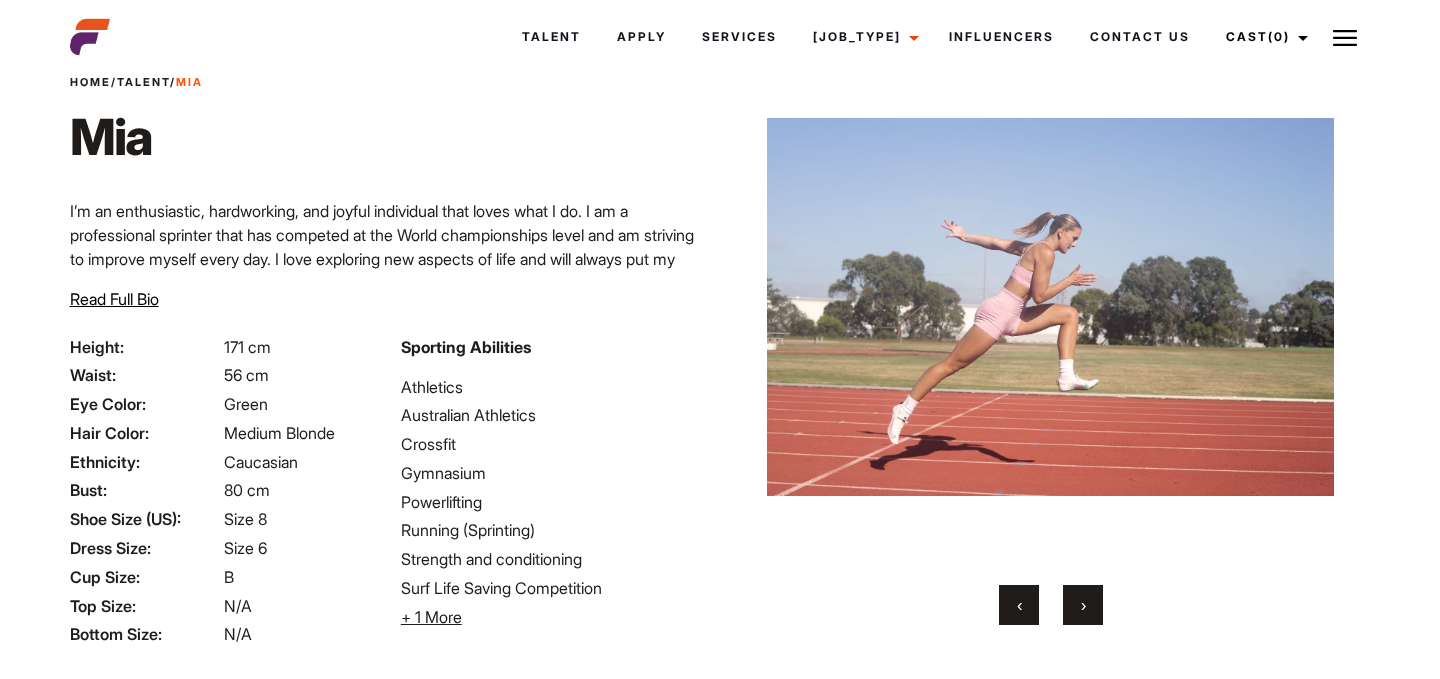 click on "›" at bounding box center (1083, 605) 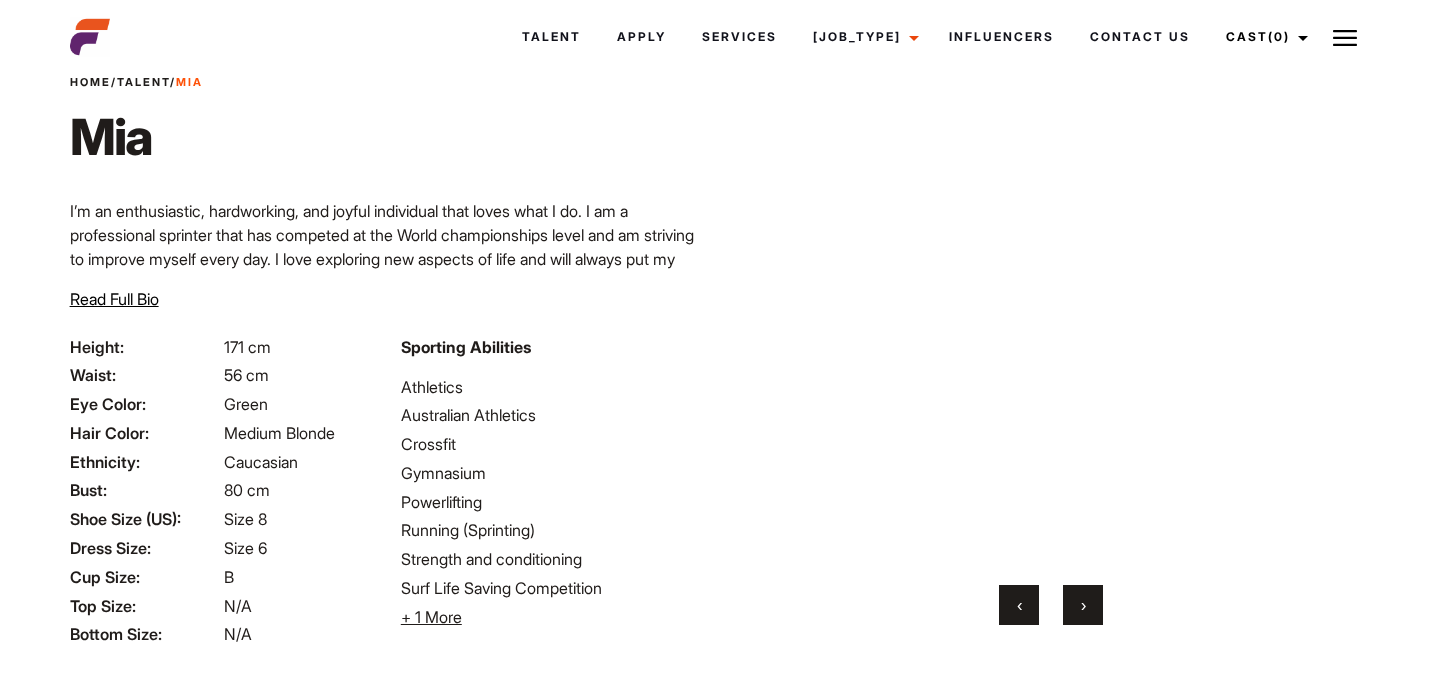 click on "›" at bounding box center (1083, 605) 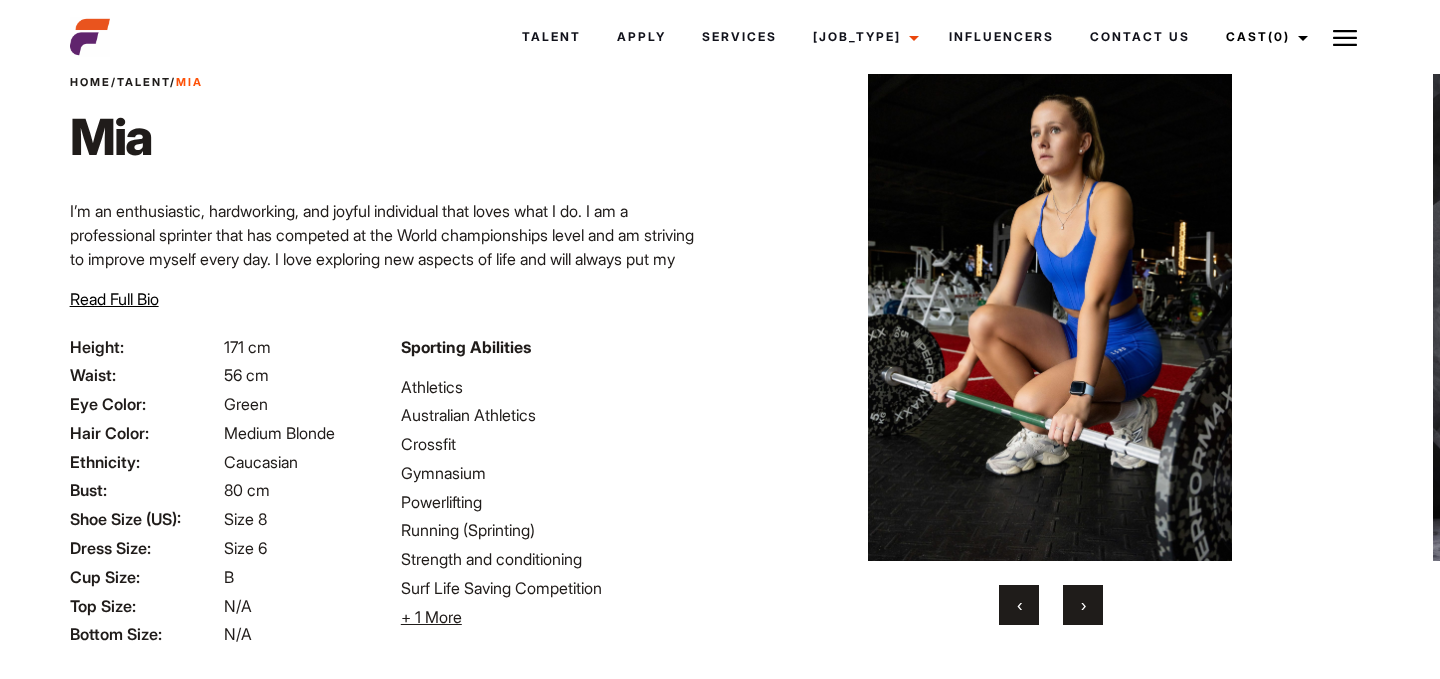 click on "›" at bounding box center [1083, 605] 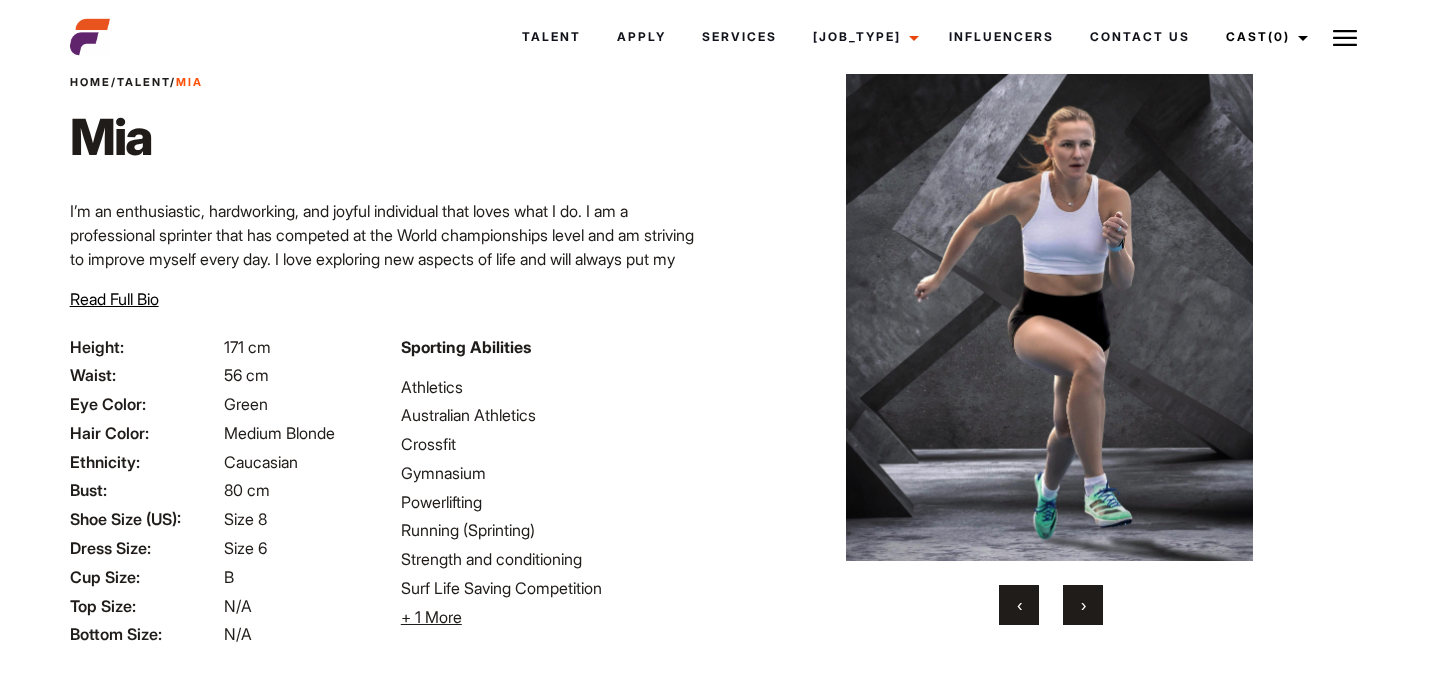 click on "›" at bounding box center [1083, 605] 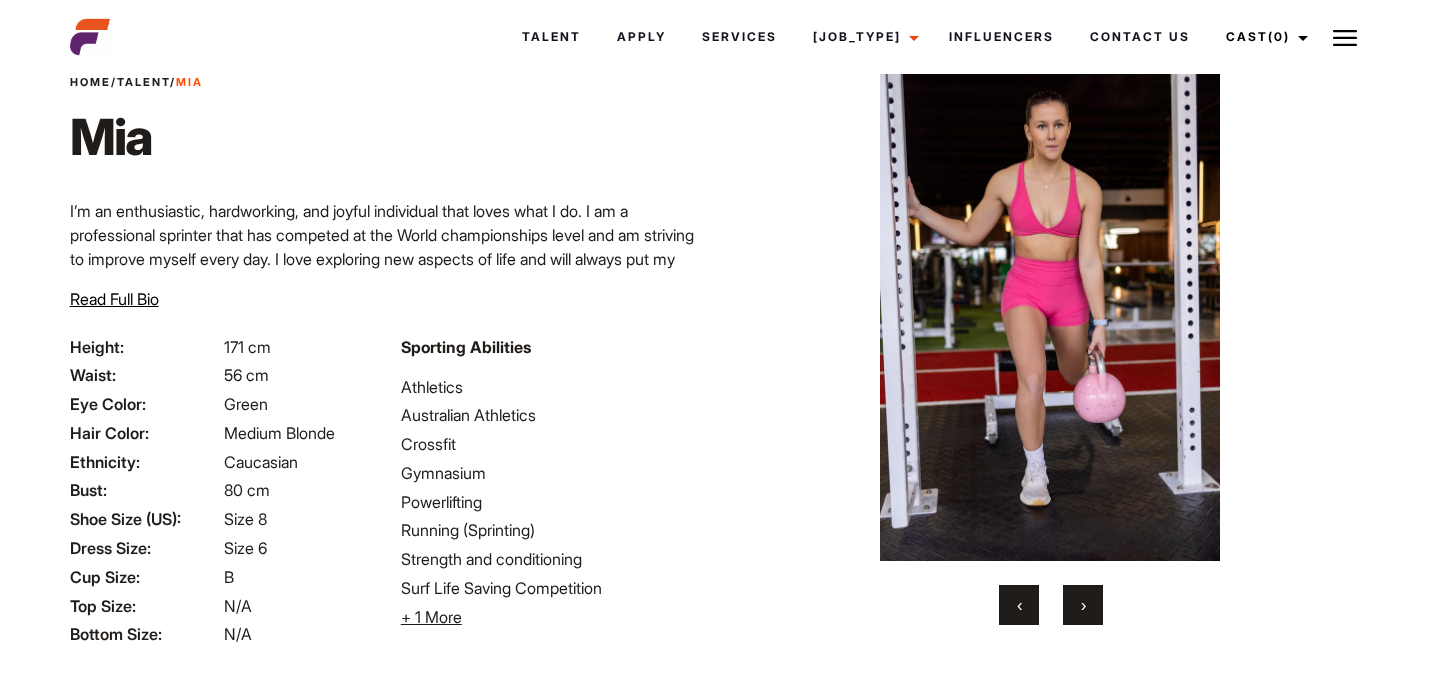 click on "›" at bounding box center (1083, 605) 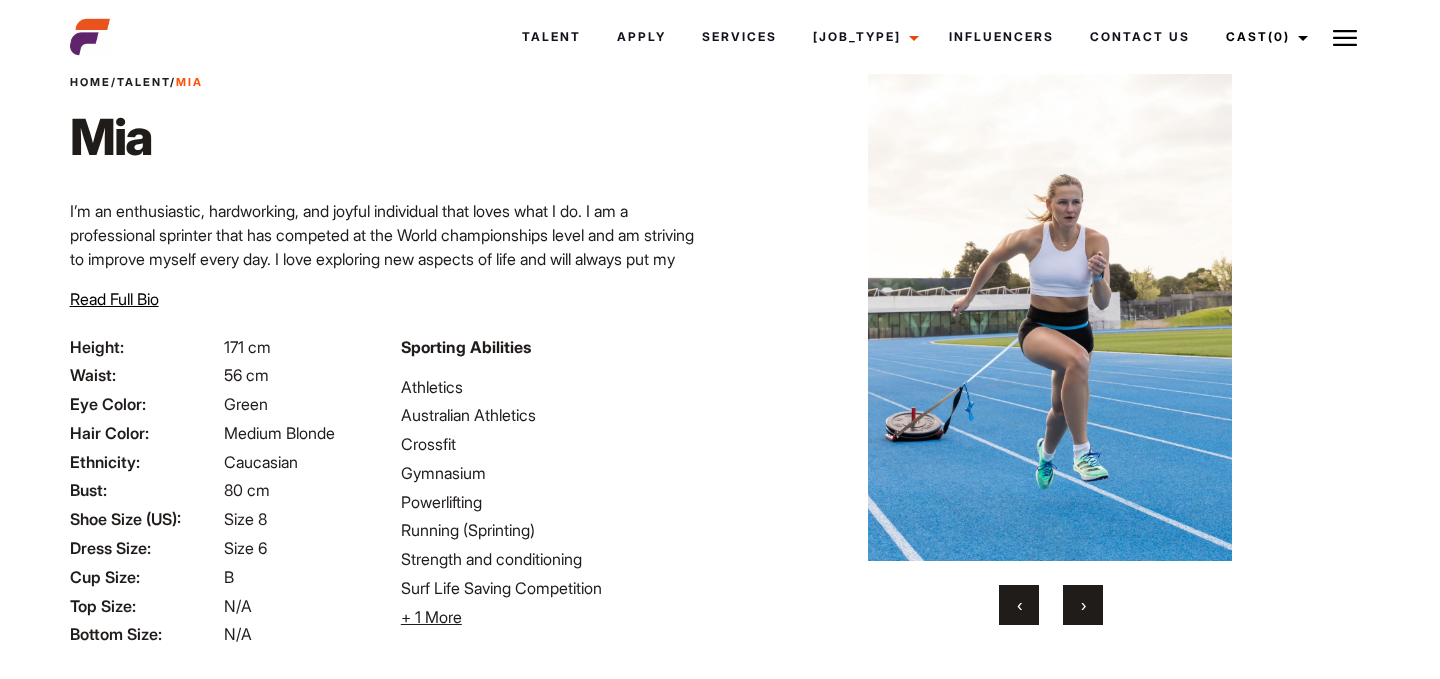 click on "›" at bounding box center (1083, 605) 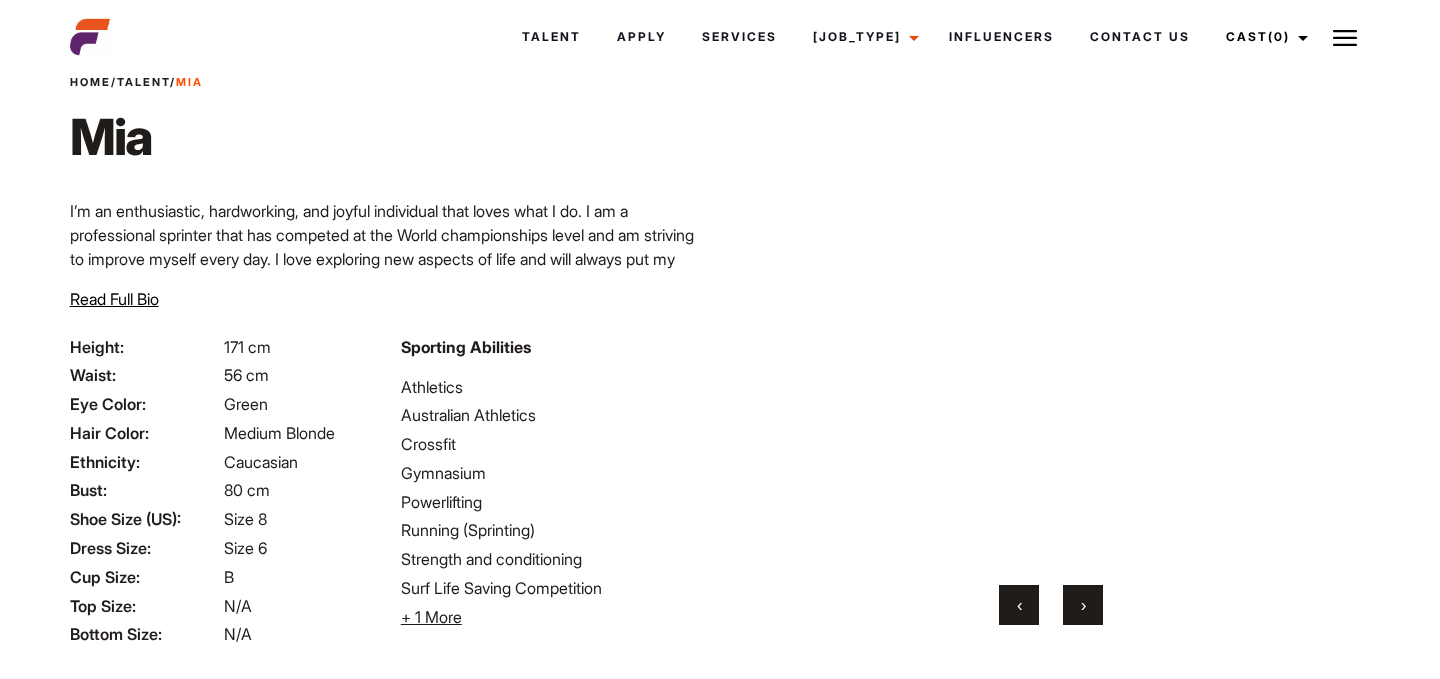 click on "›" at bounding box center (1083, 605) 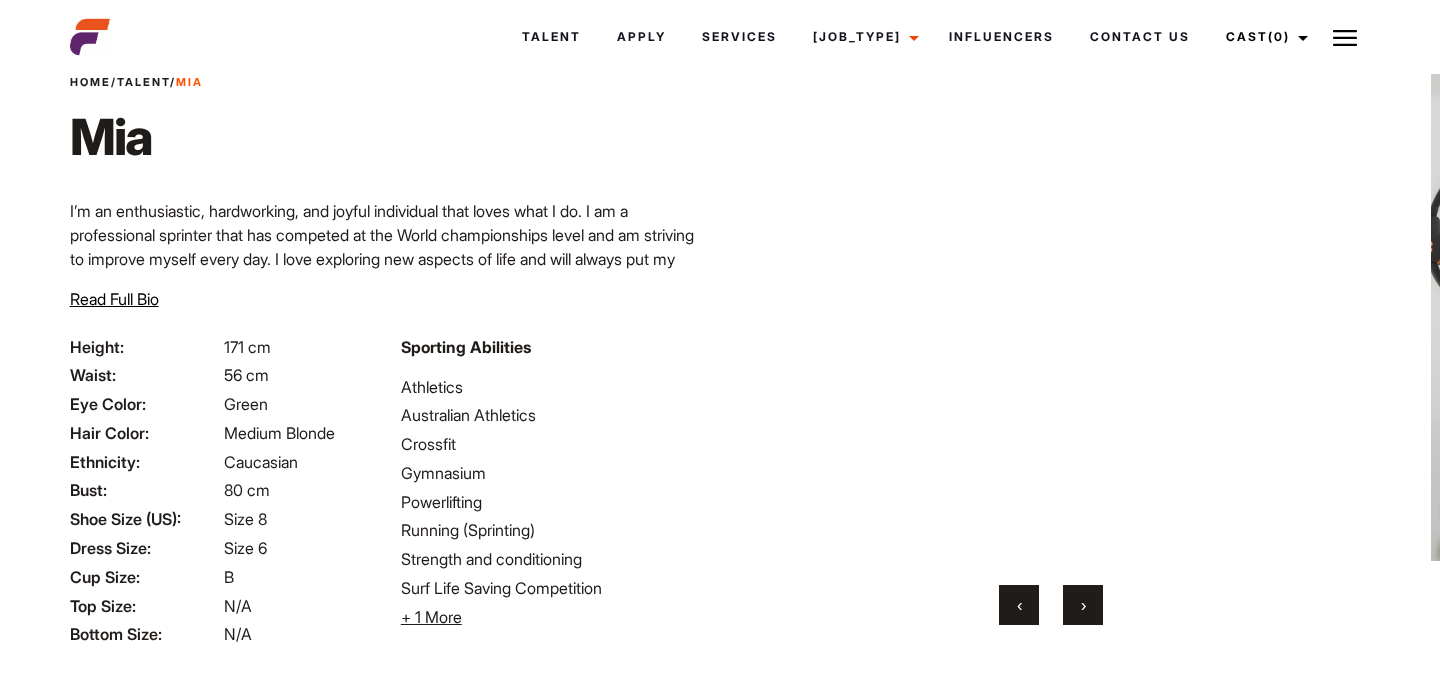 click on "›" at bounding box center [1083, 605] 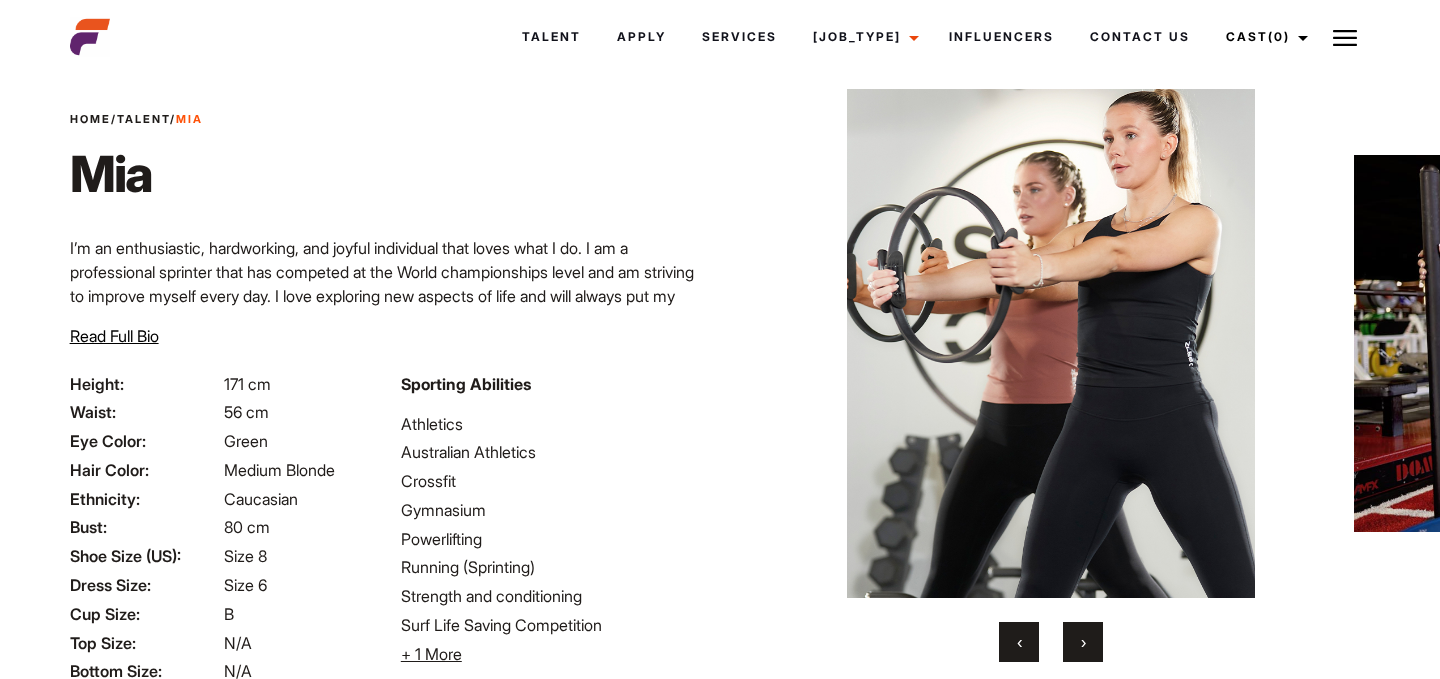 scroll, scrollTop: 33, scrollLeft: 0, axis: vertical 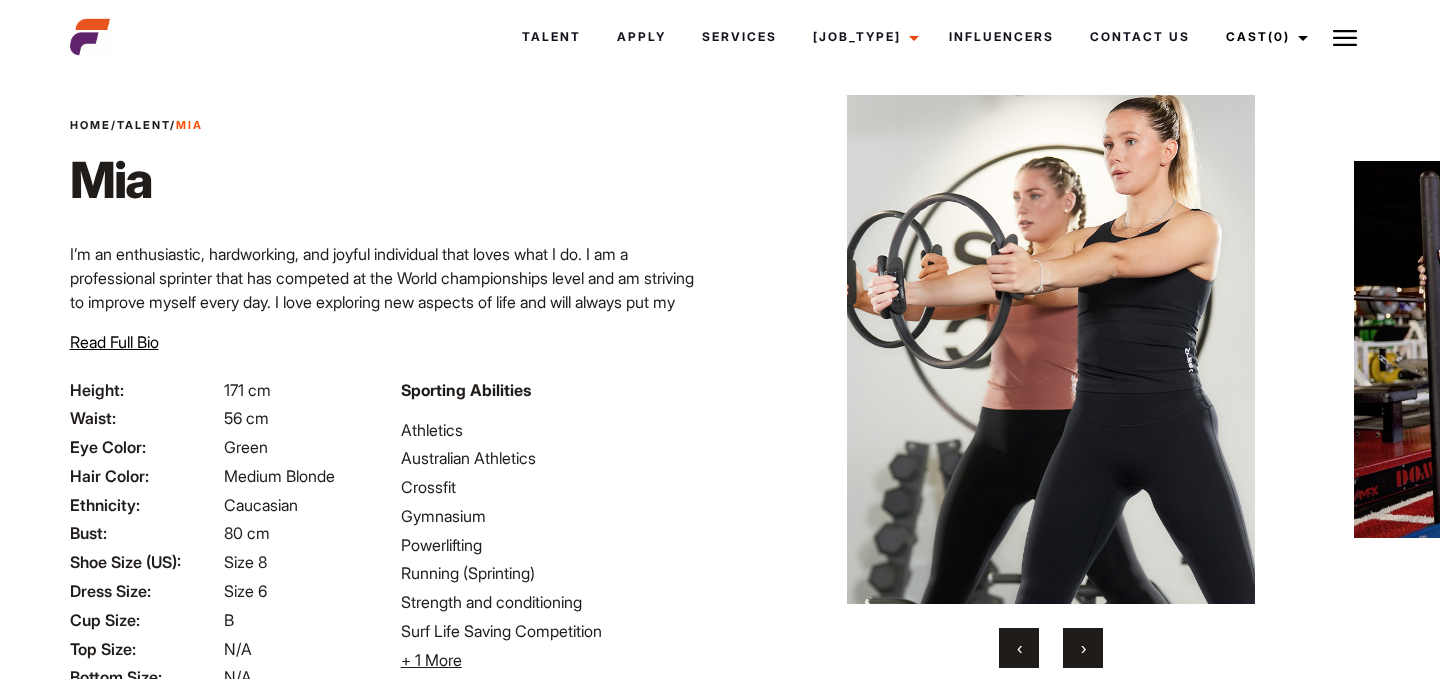 click on "Read Full Bio" at bounding box center (114, 342) 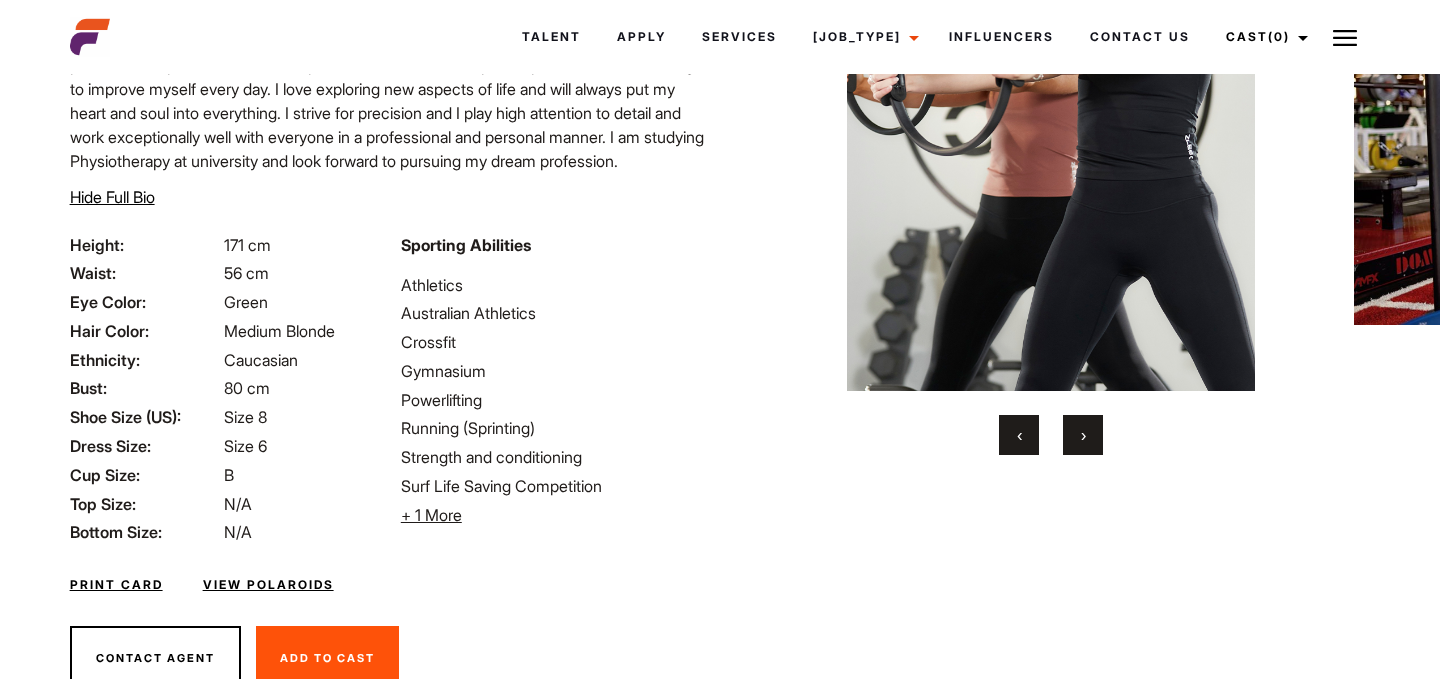 scroll, scrollTop: 346, scrollLeft: 0, axis: vertical 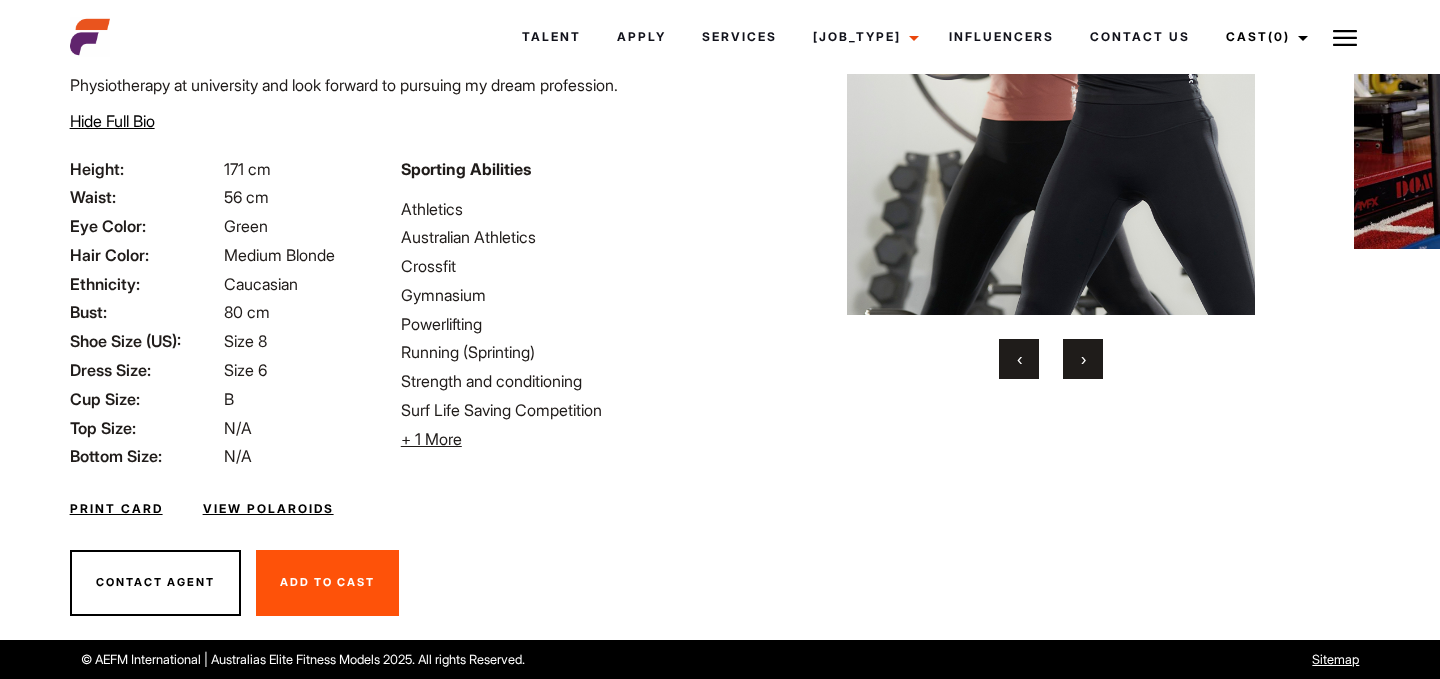 click on "View Polaroids" at bounding box center [268, 509] 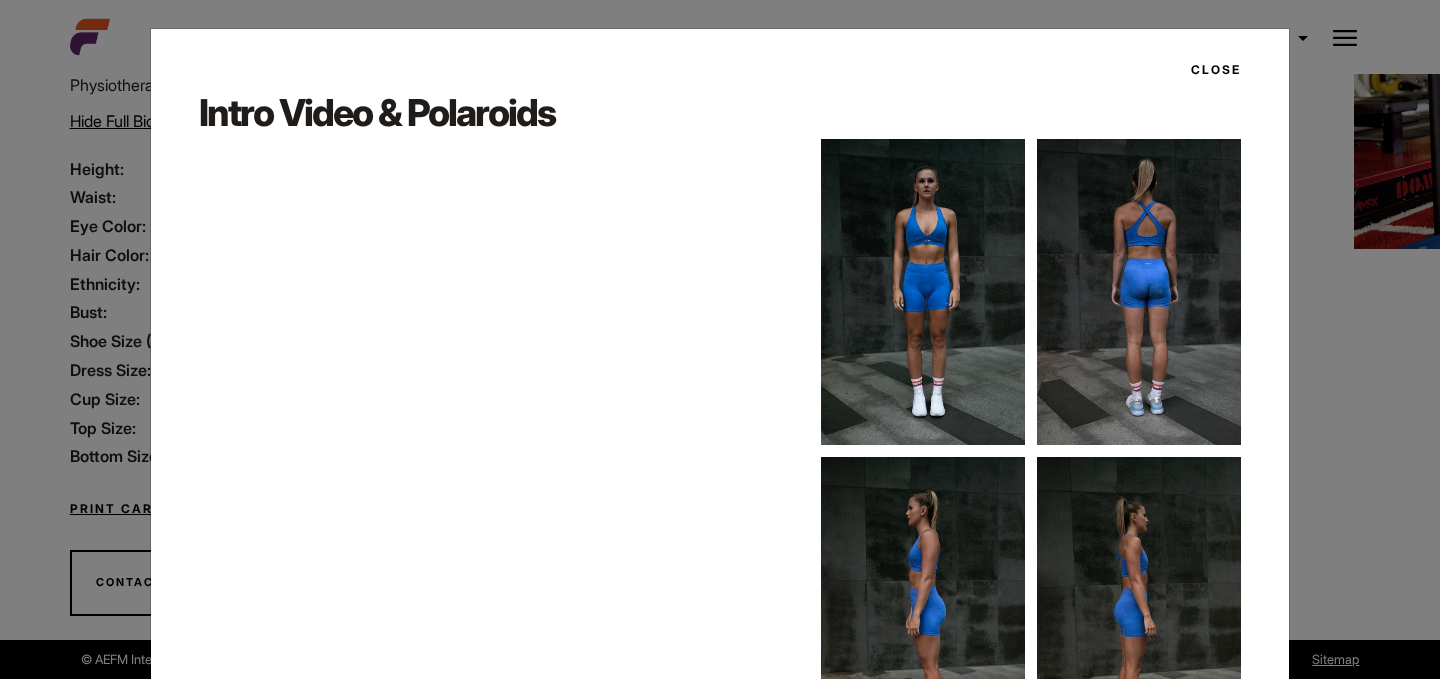 click on "Close" at bounding box center (1210, 70) 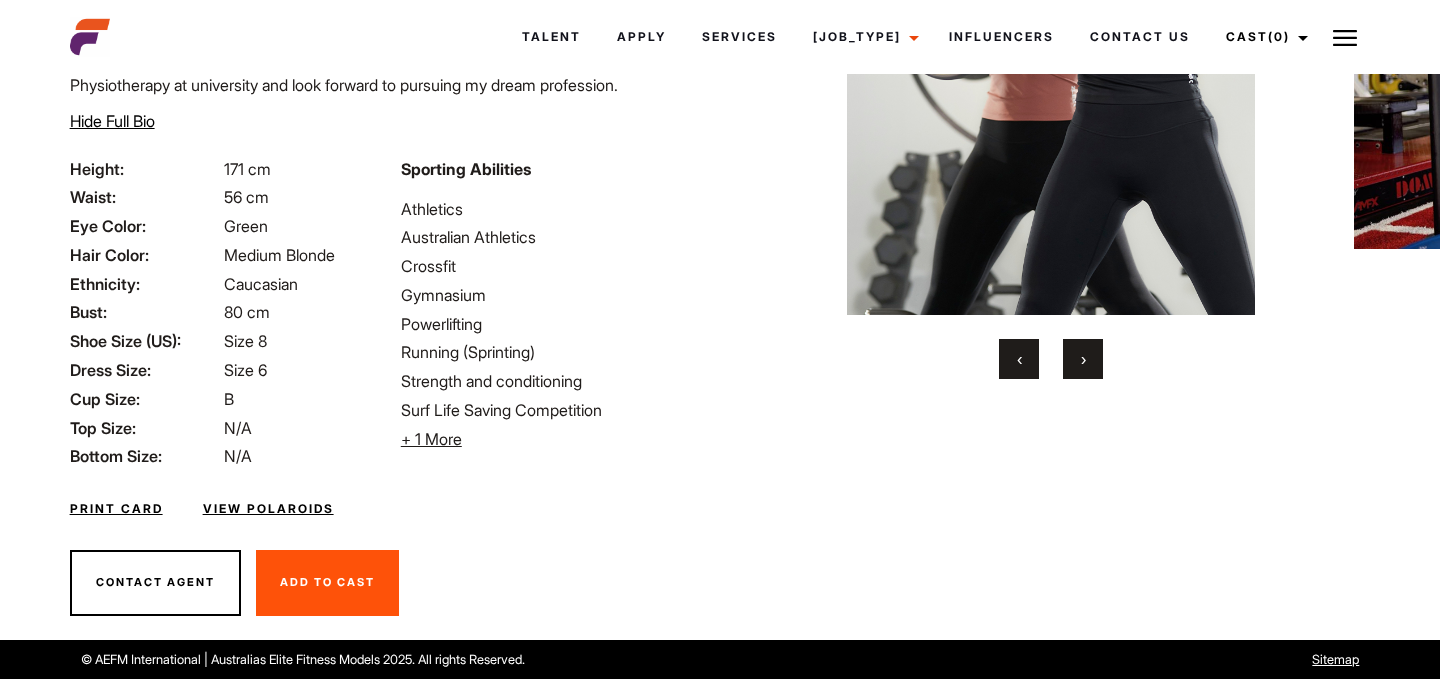 click on "Print Card" at bounding box center (116, 509) 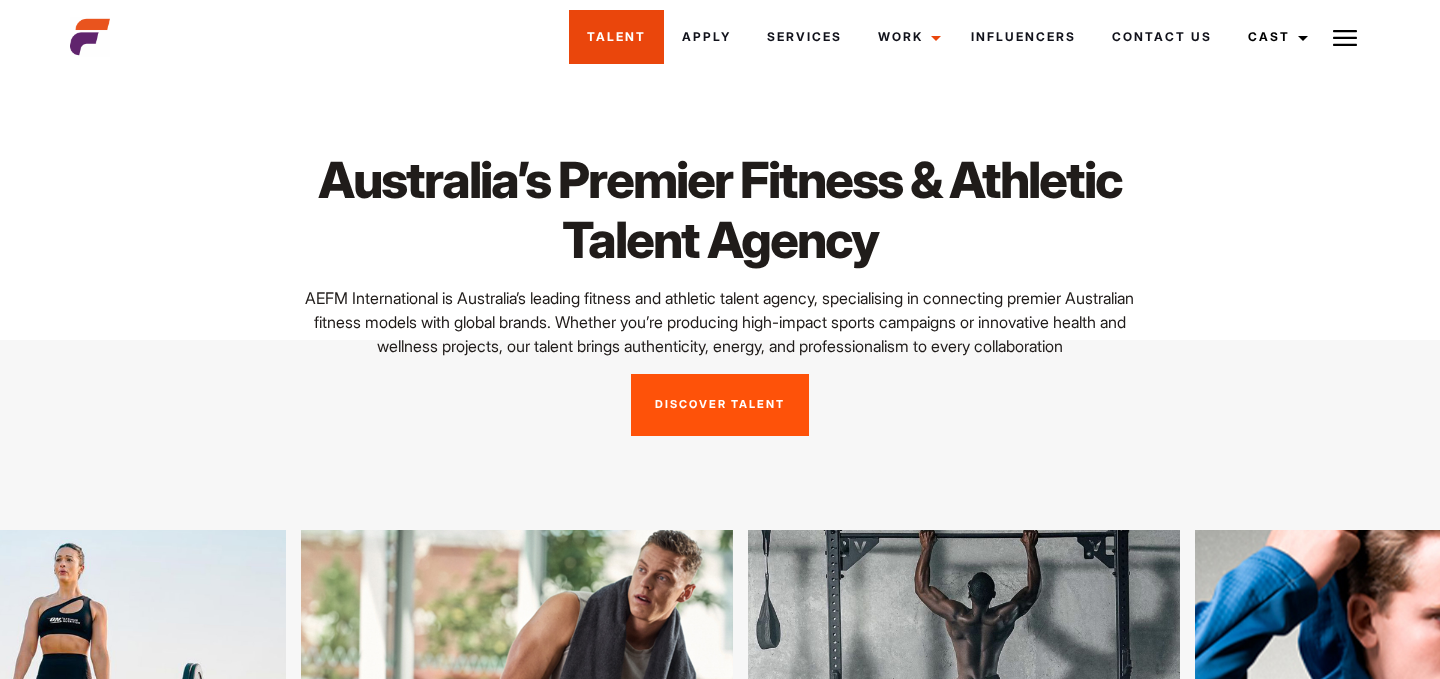scroll, scrollTop: 0, scrollLeft: 0, axis: both 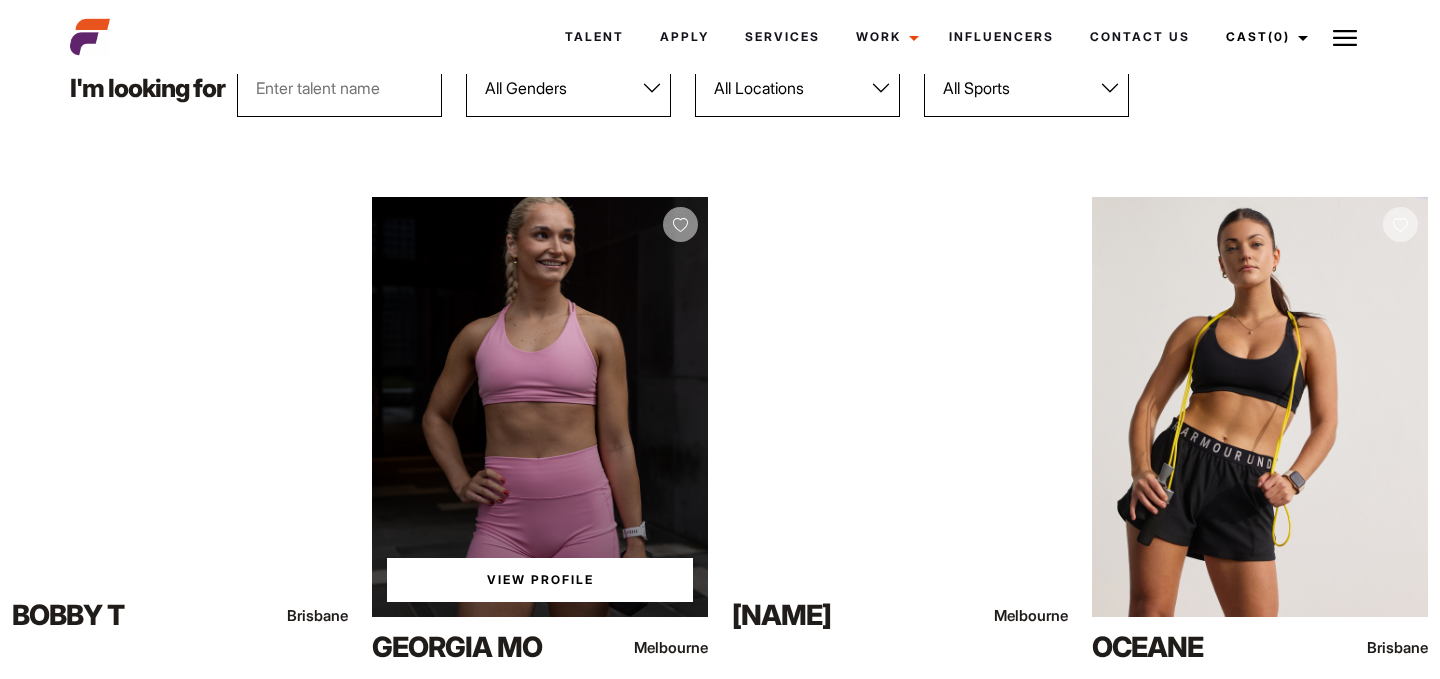 click on "View Profile" at bounding box center [540, 580] 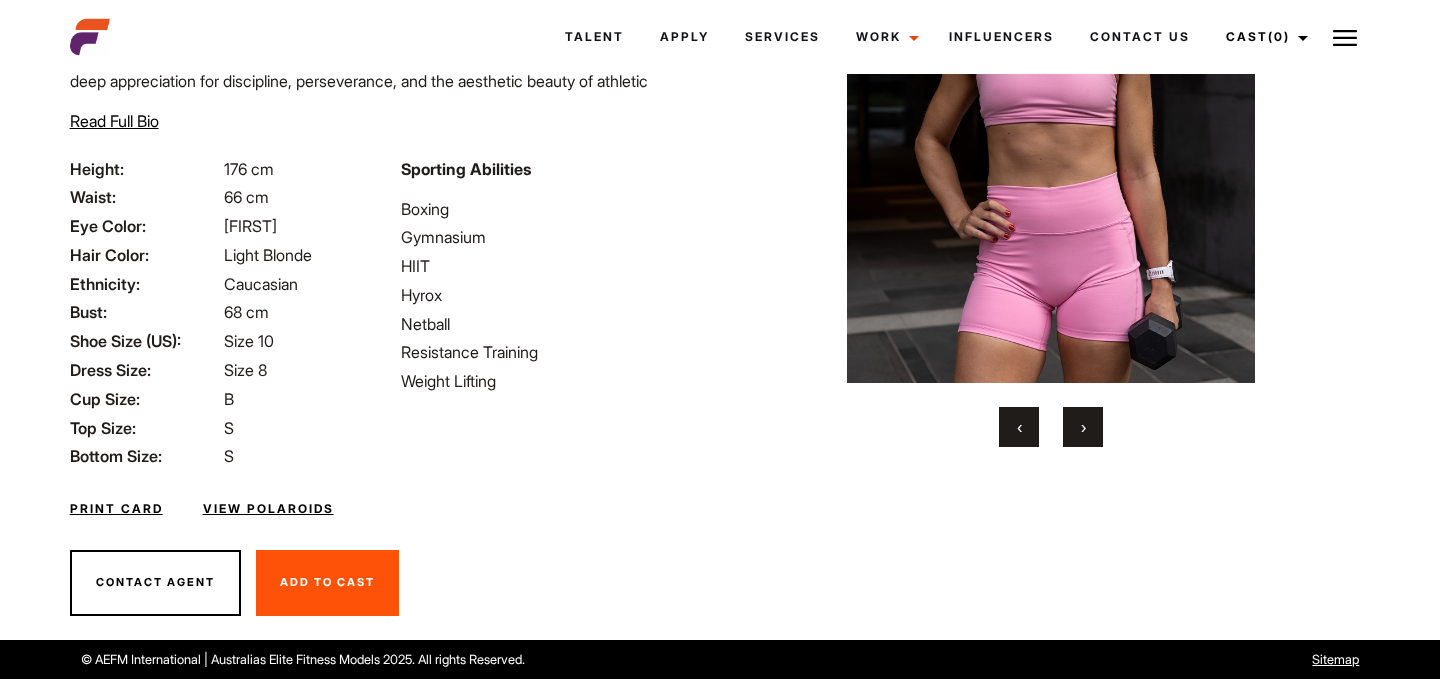 scroll, scrollTop: 255, scrollLeft: 0, axis: vertical 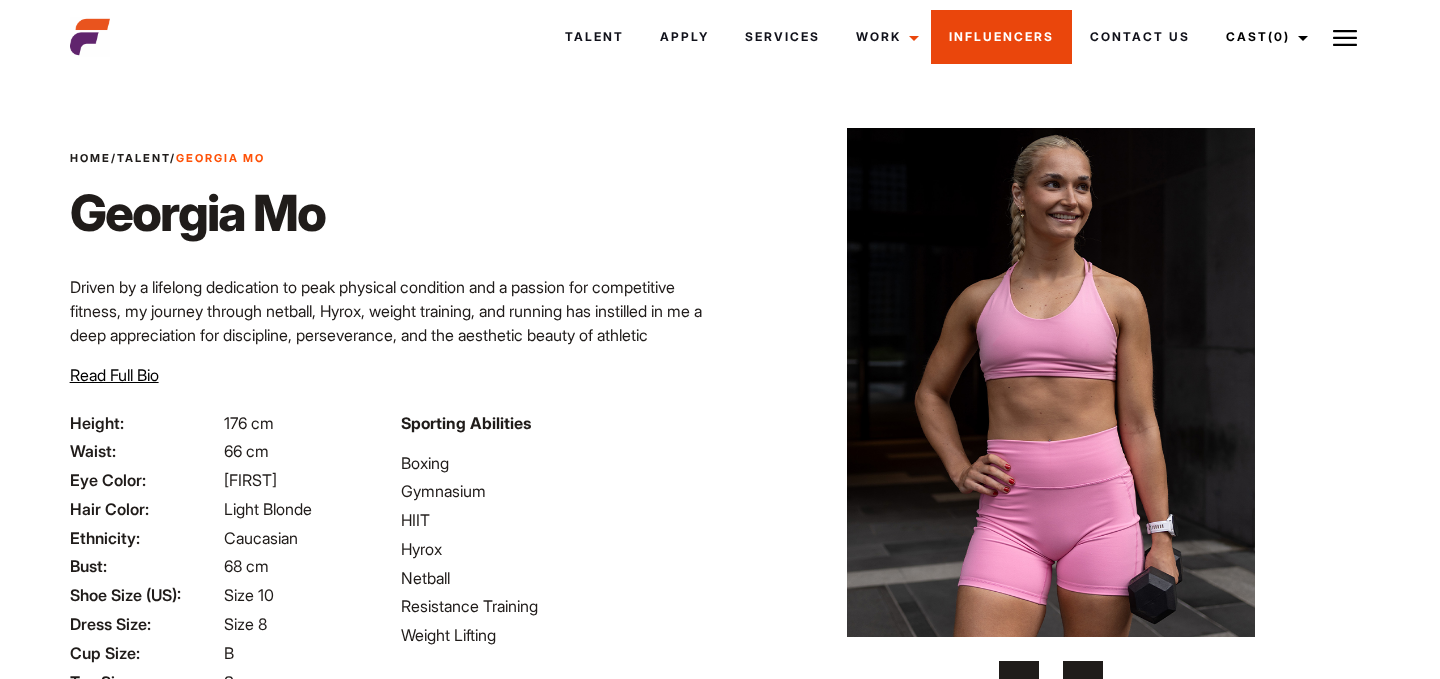click on "Influencers" at bounding box center (1001, 37) 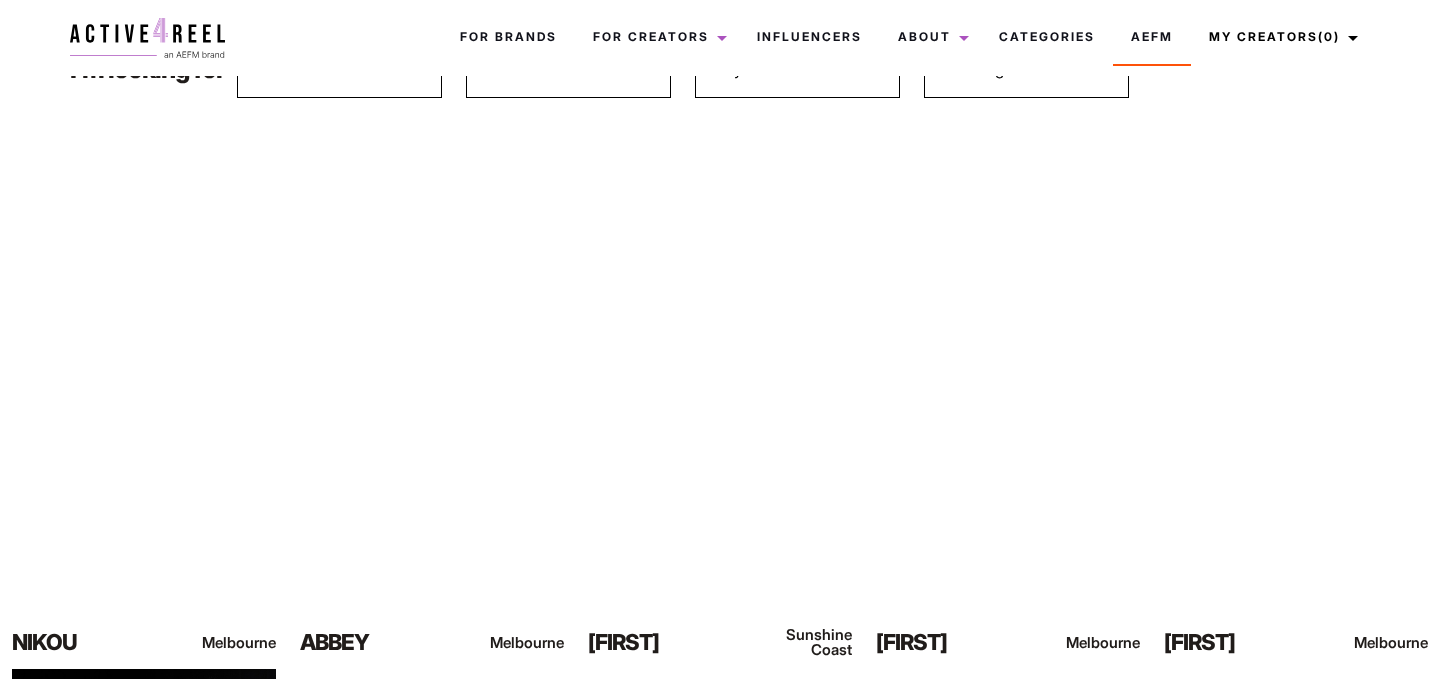 scroll, scrollTop: 0, scrollLeft: 0, axis: both 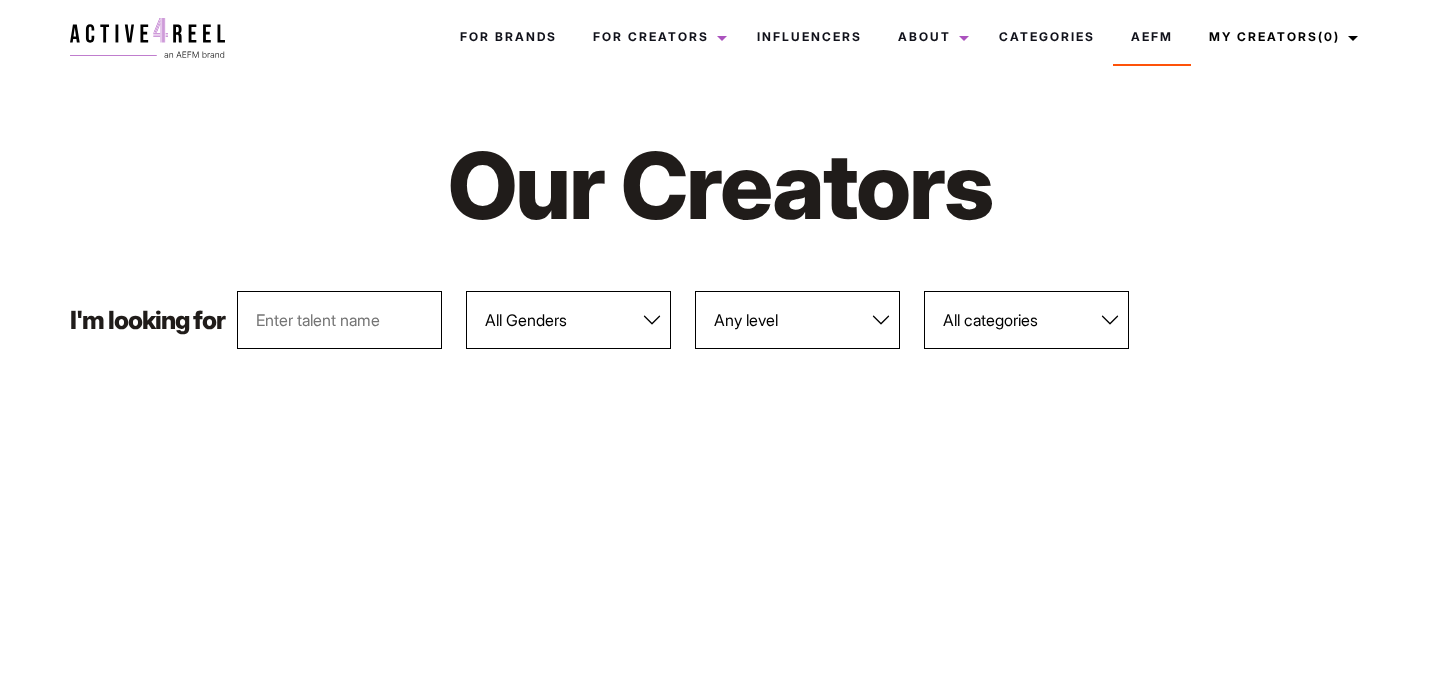 click on "Any level
Bronze
Silver
Platinum
Gold
Diamond" at bounding box center [797, 320] 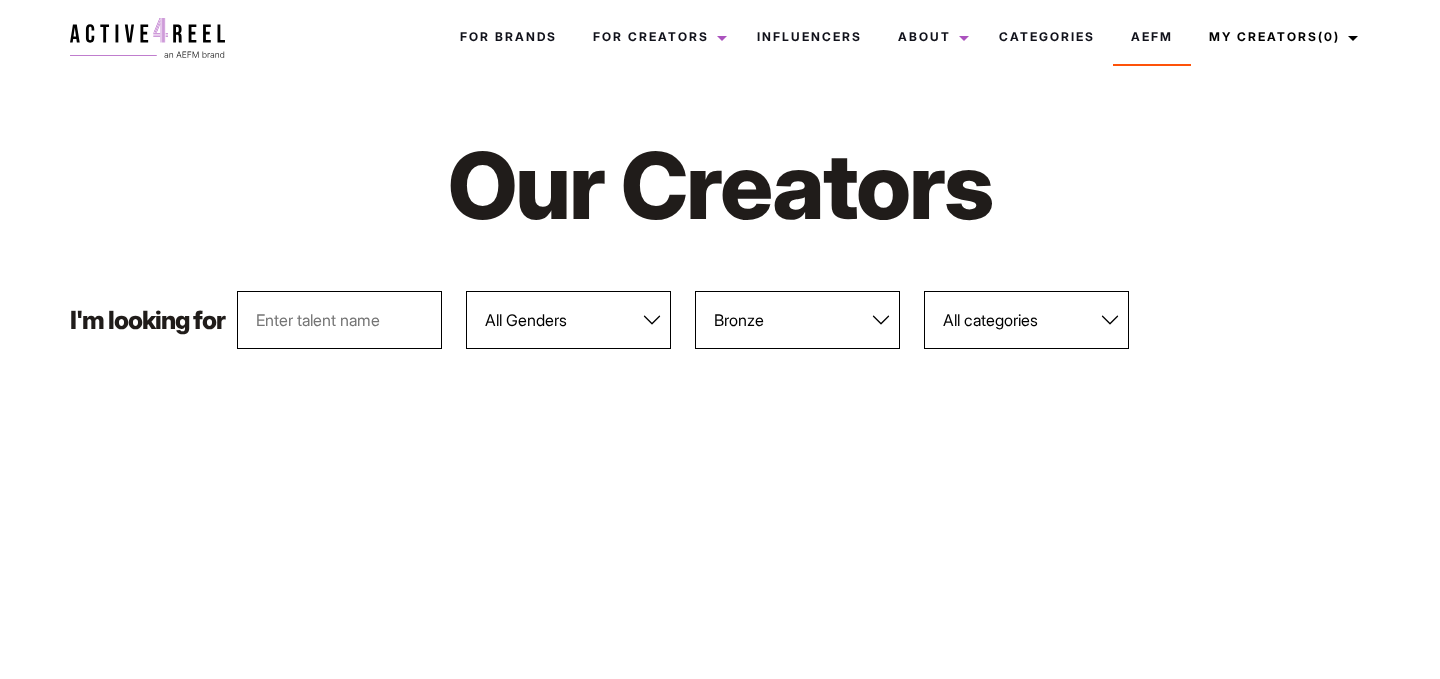 click on "Any level
Bronze
Silver
Platinum
Gold
Diamond" at bounding box center (797, 320) 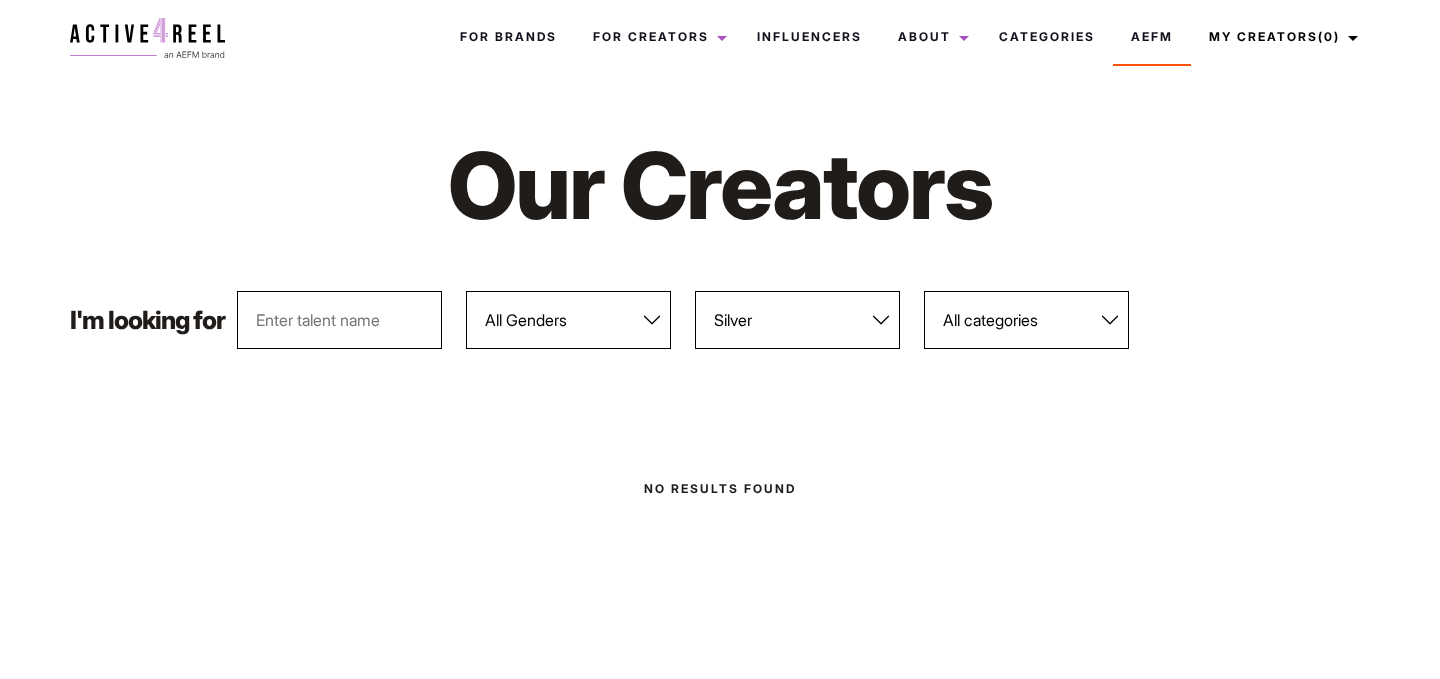 click on "Any level
Bronze
Silver
Platinum
Gold
Diamond" at bounding box center (797, 320) 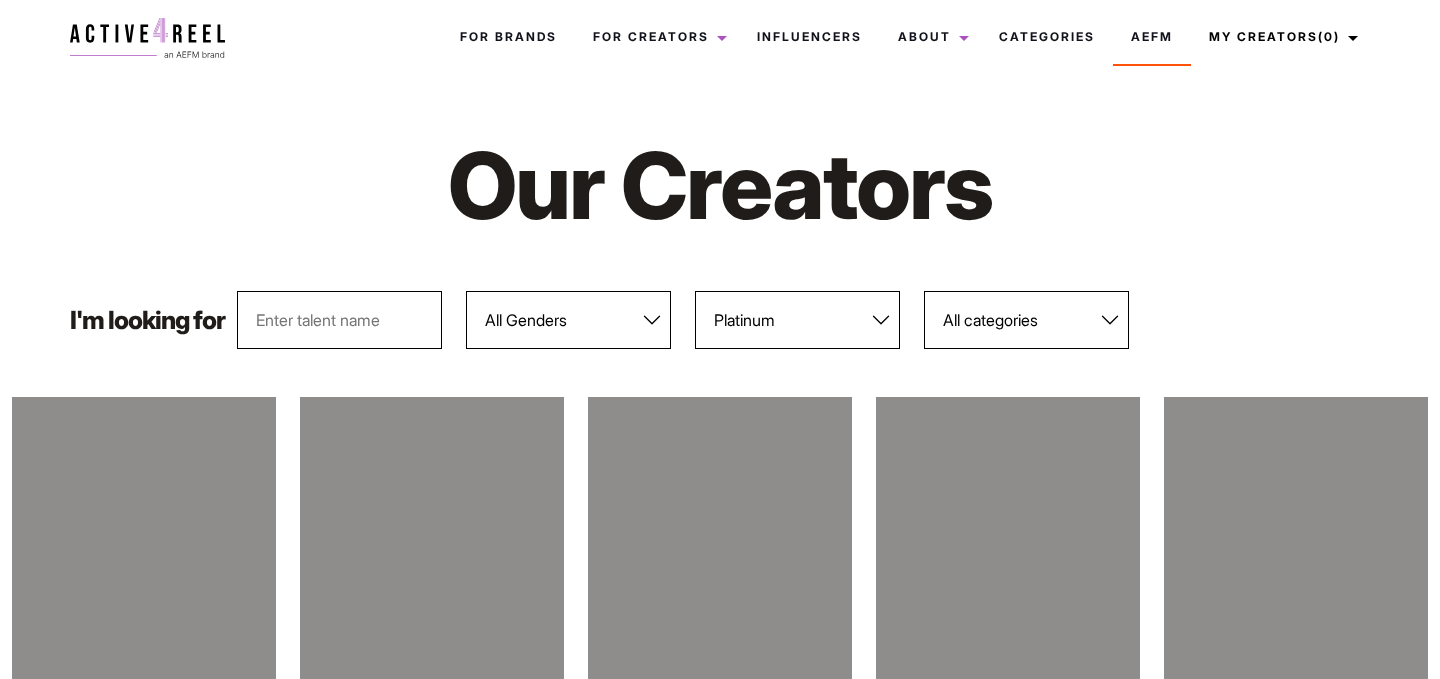 click on "Any level
Bronze
Silver
Platinum
Gold
Diamond" at bounding box center (797, 320) 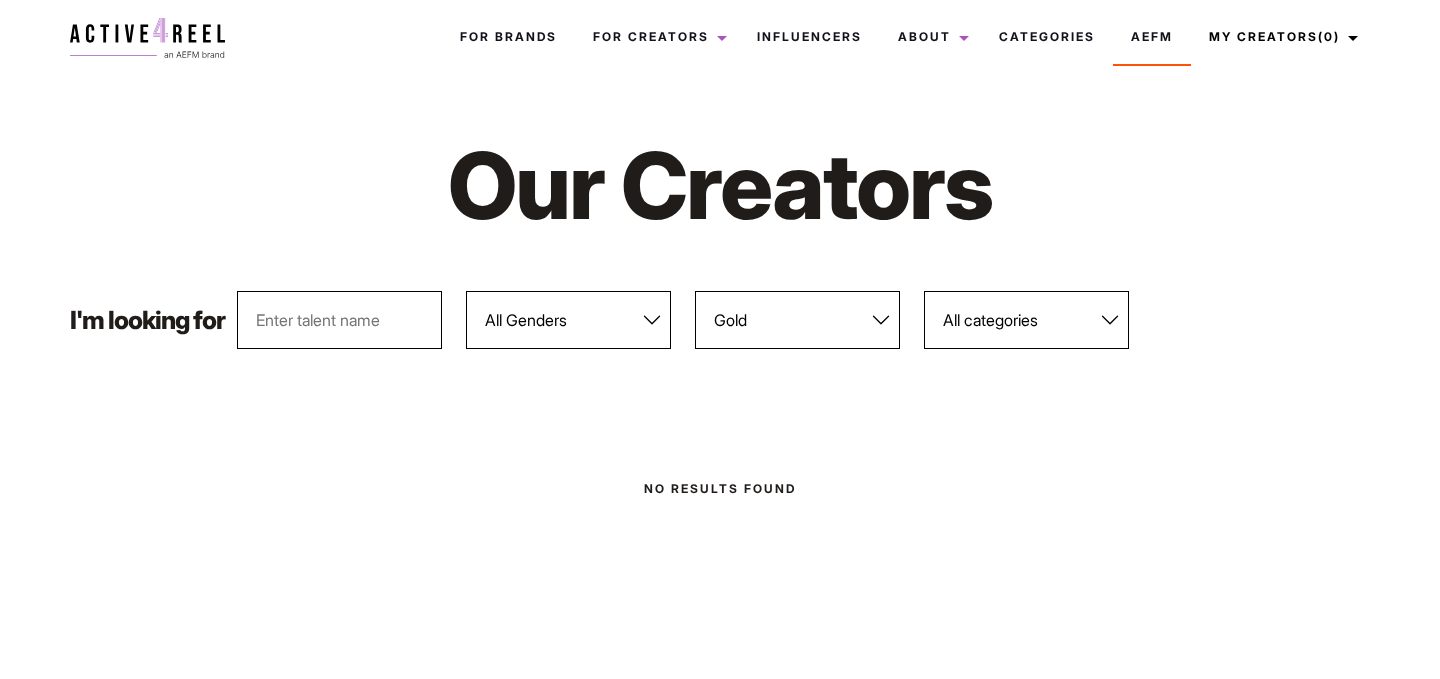 click on "Any level
Bronze
Silver
Platinum
Gold
Diamond" at bounding box center [797, 320] 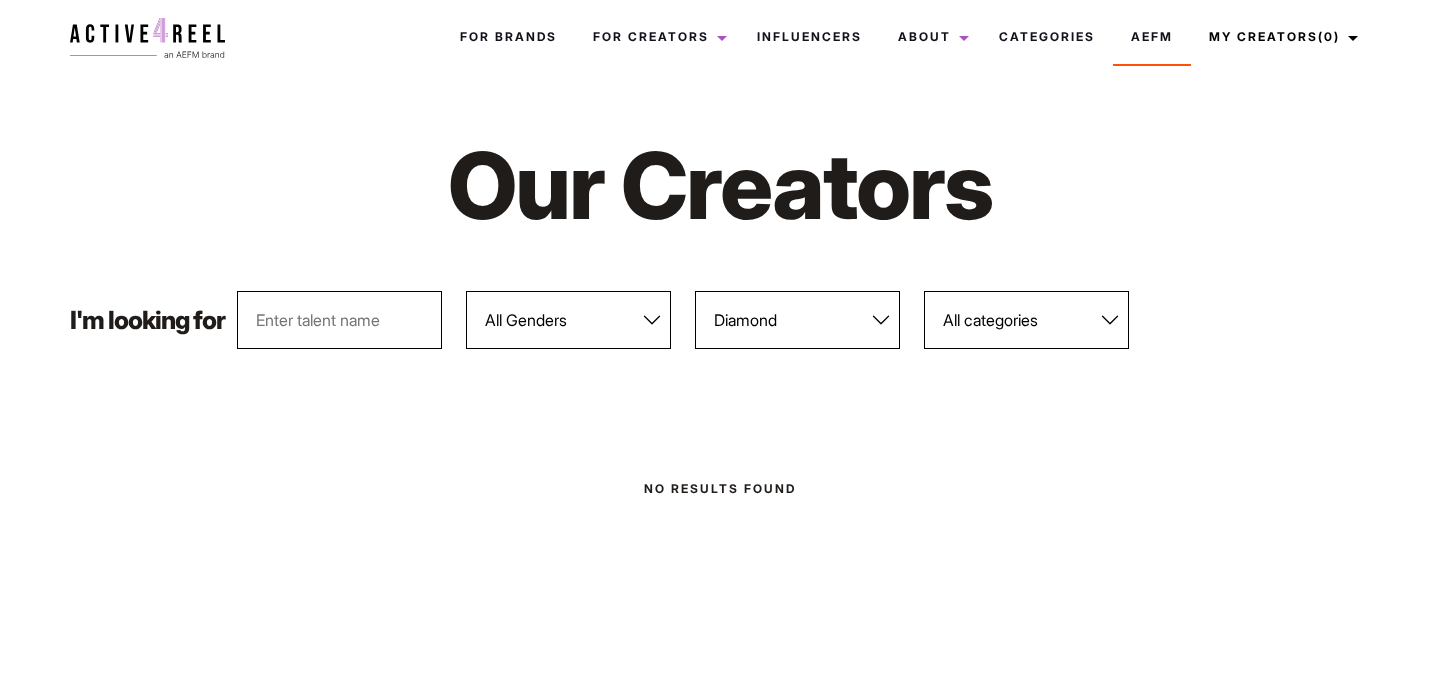 click on "Any level
Bronze
Silver
Platinum
Gold
Diamond" at bounding box center [797, 320] 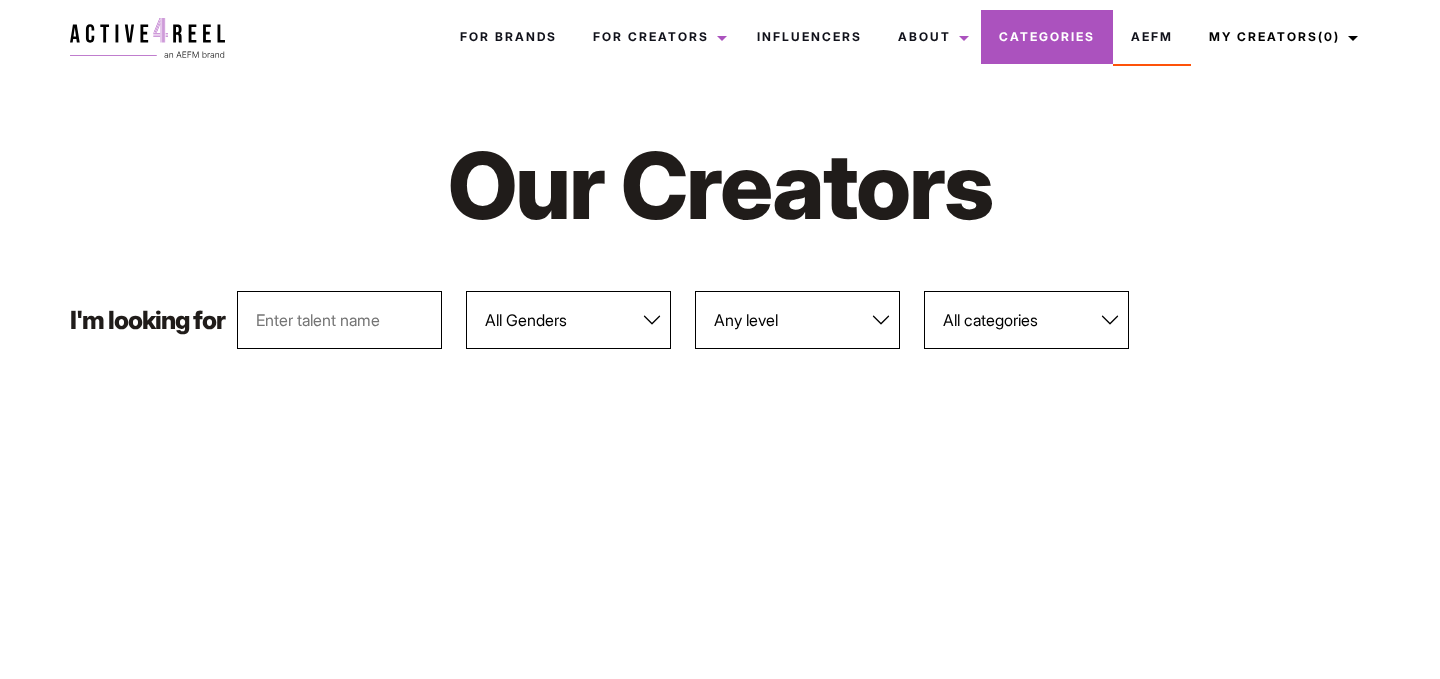 click on "Categories" at bounding box center (1047, 37) 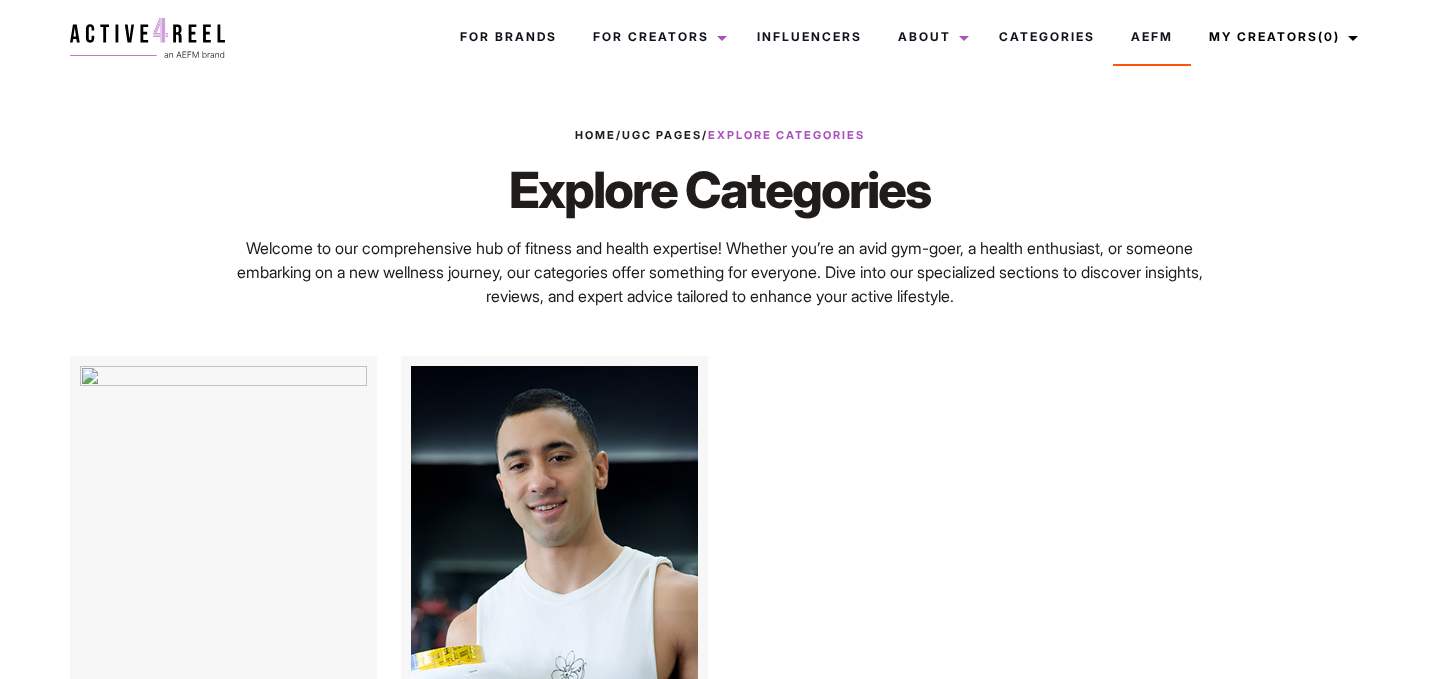 scroll, scrollTop: 0, scrollLeft: 0, axis: both 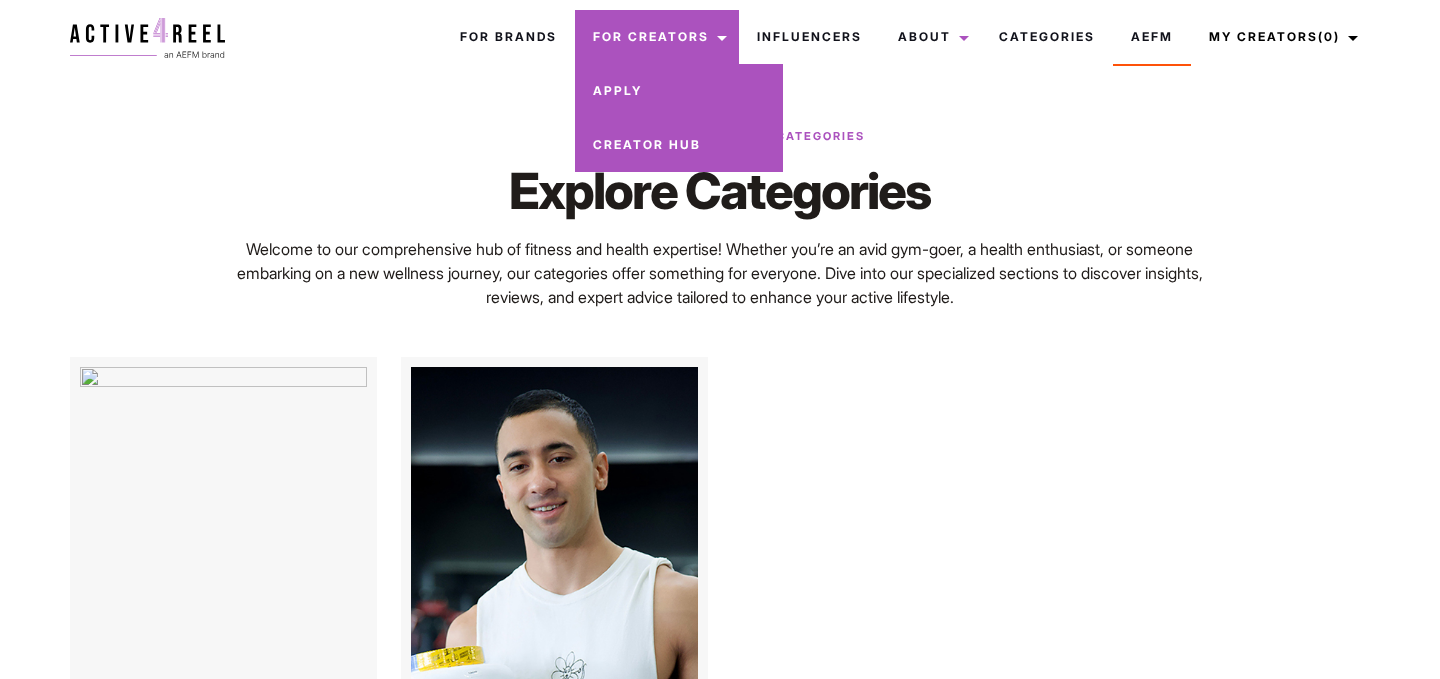 click on "Creator Hub" at bounding box center [679, 145] 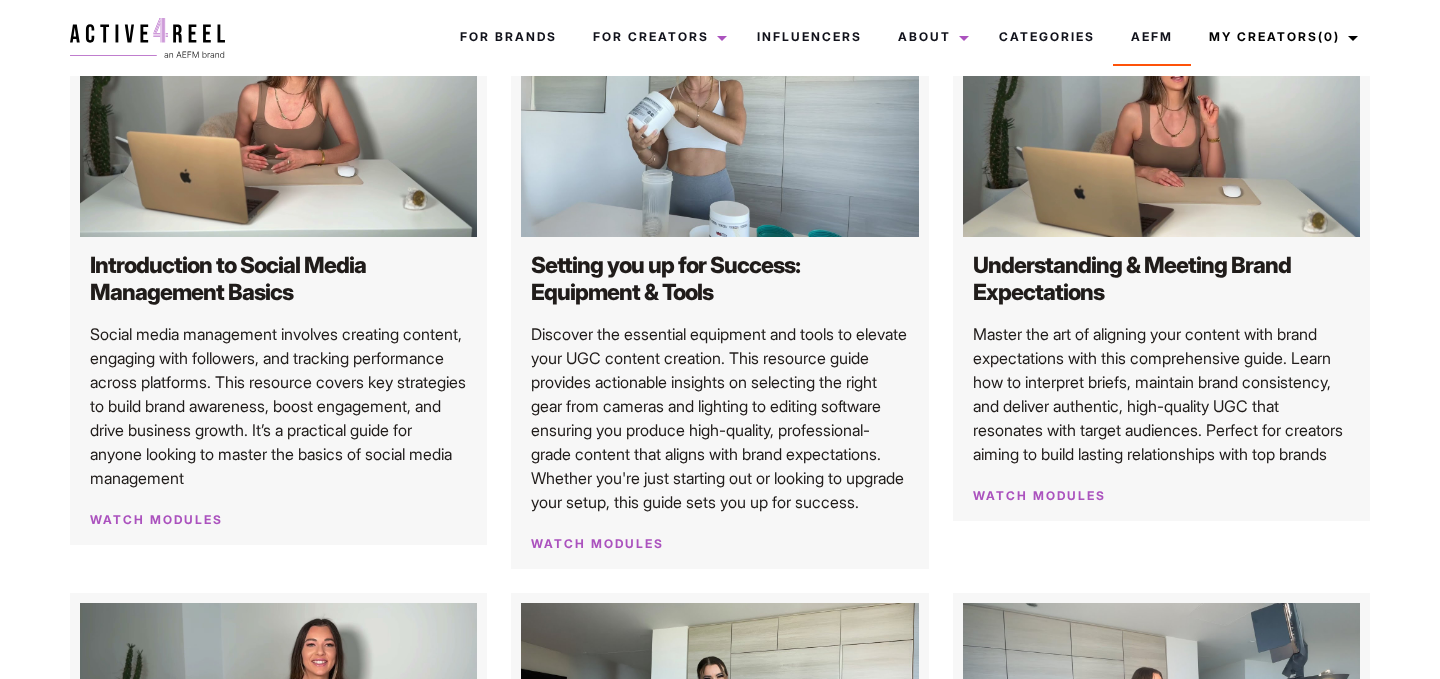 scroll, scrollTop: 0, scrollLeft: 0, axis: both 